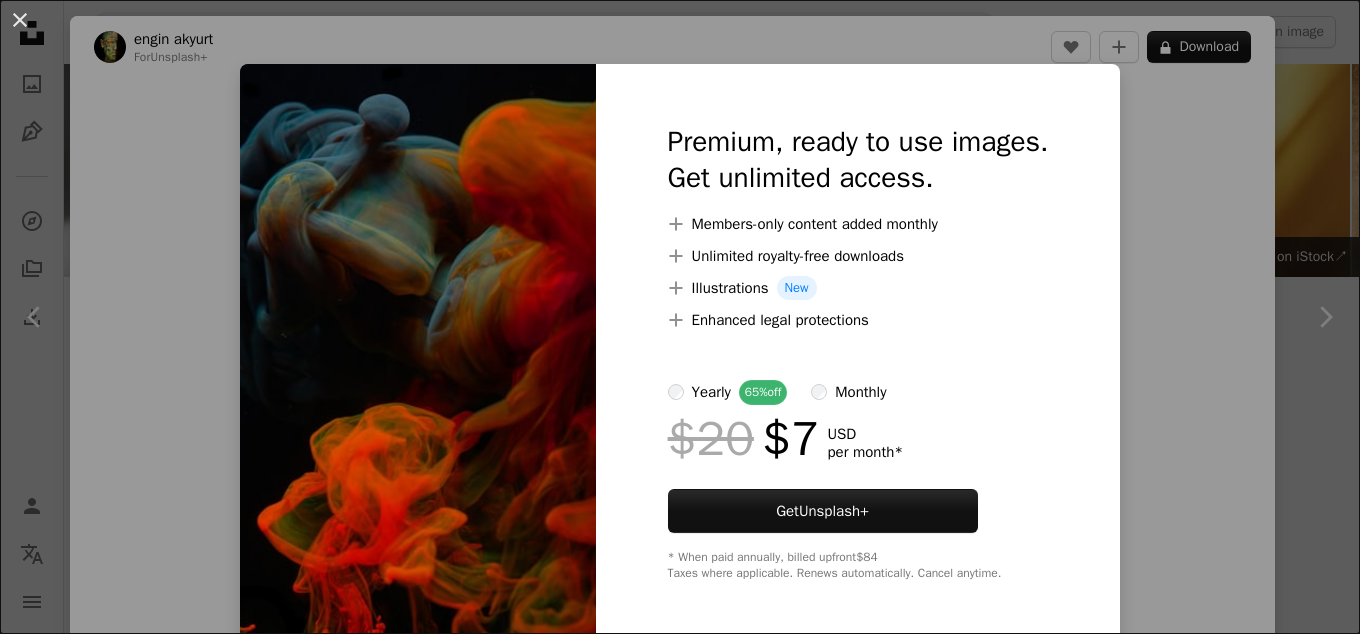 scroll, scrollTop: 1428, scrollLeft: 0, axis: vertical 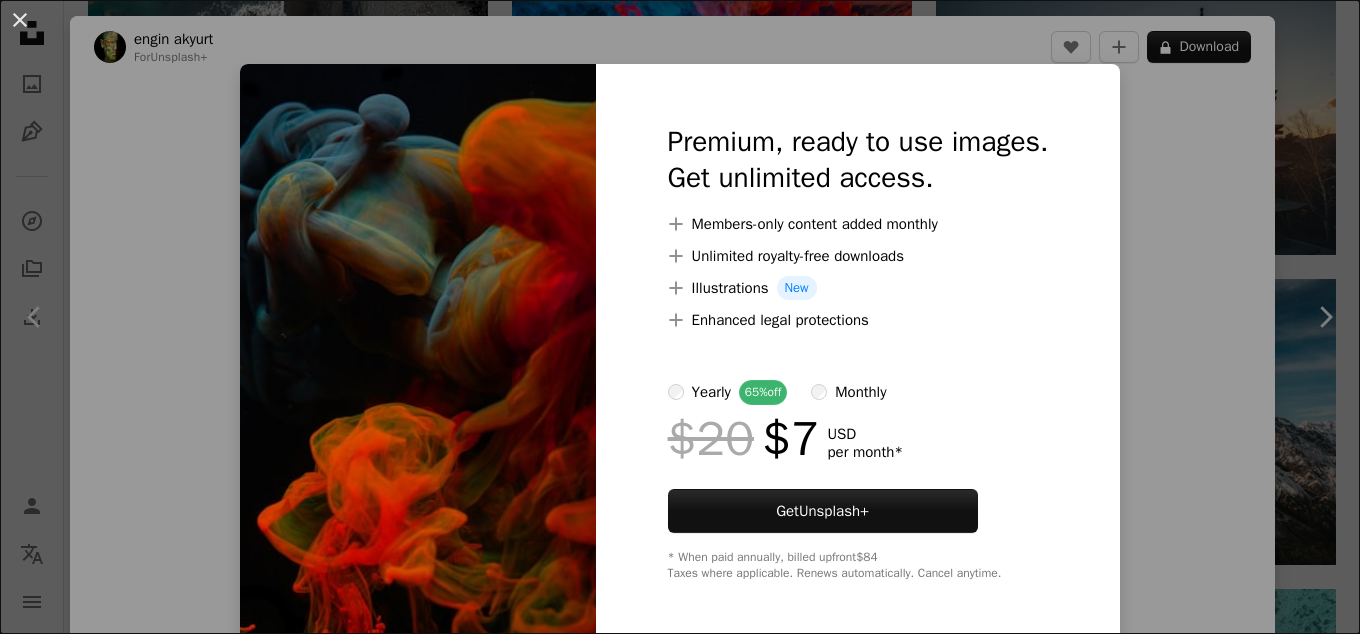 drag, startPoint x: 24, startPoint y: 20, endPoint x: 212, endPoint y: 44, distance: 189.52573 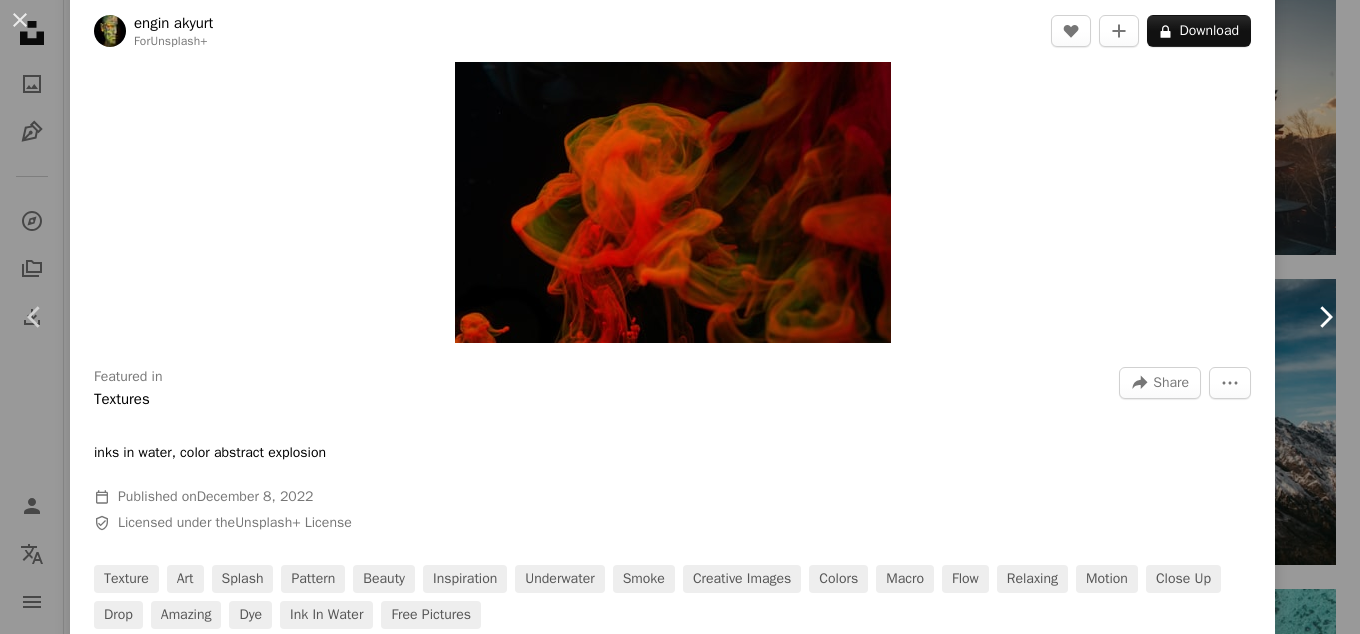 scroll, scrollTop: 360, scrollLeft: 0, axis: vertical 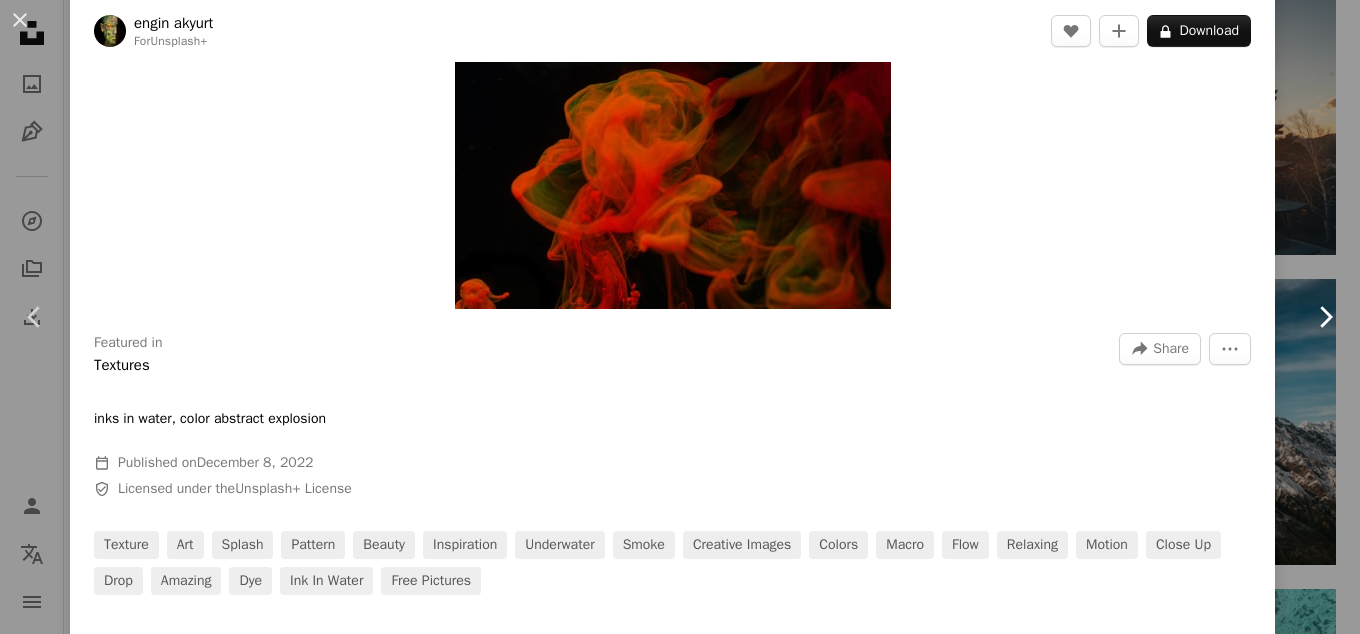 click on "Chevron right" 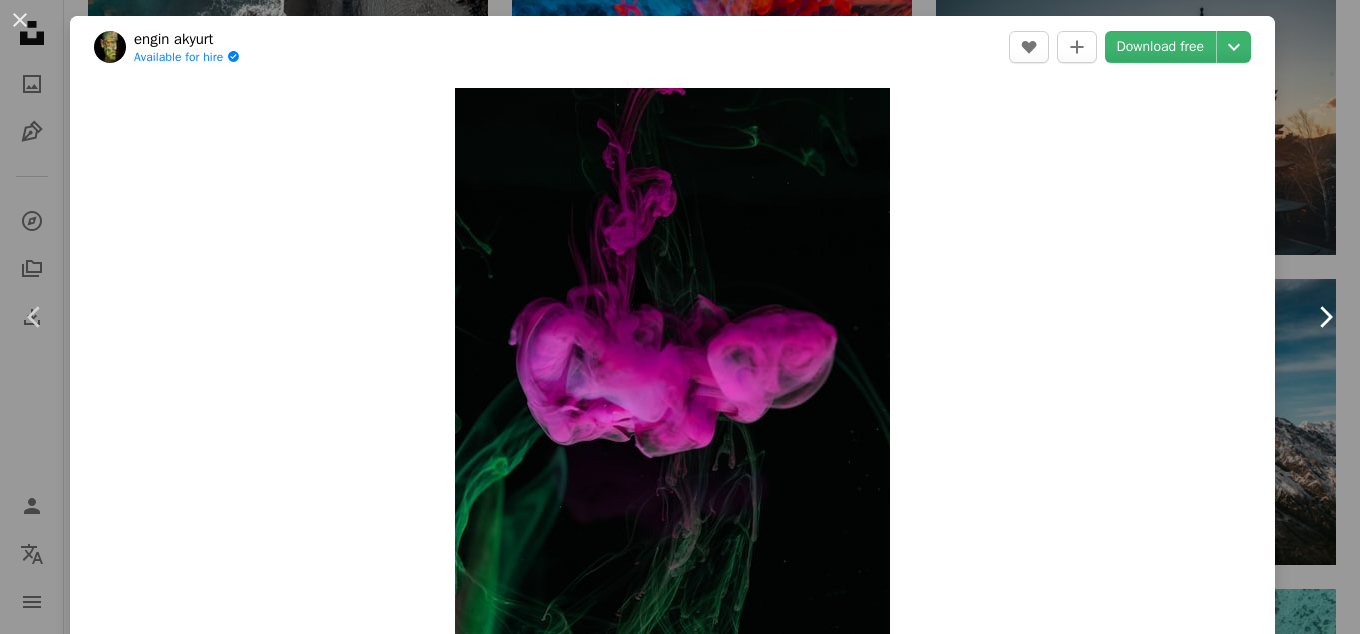 click on "Chevron right" 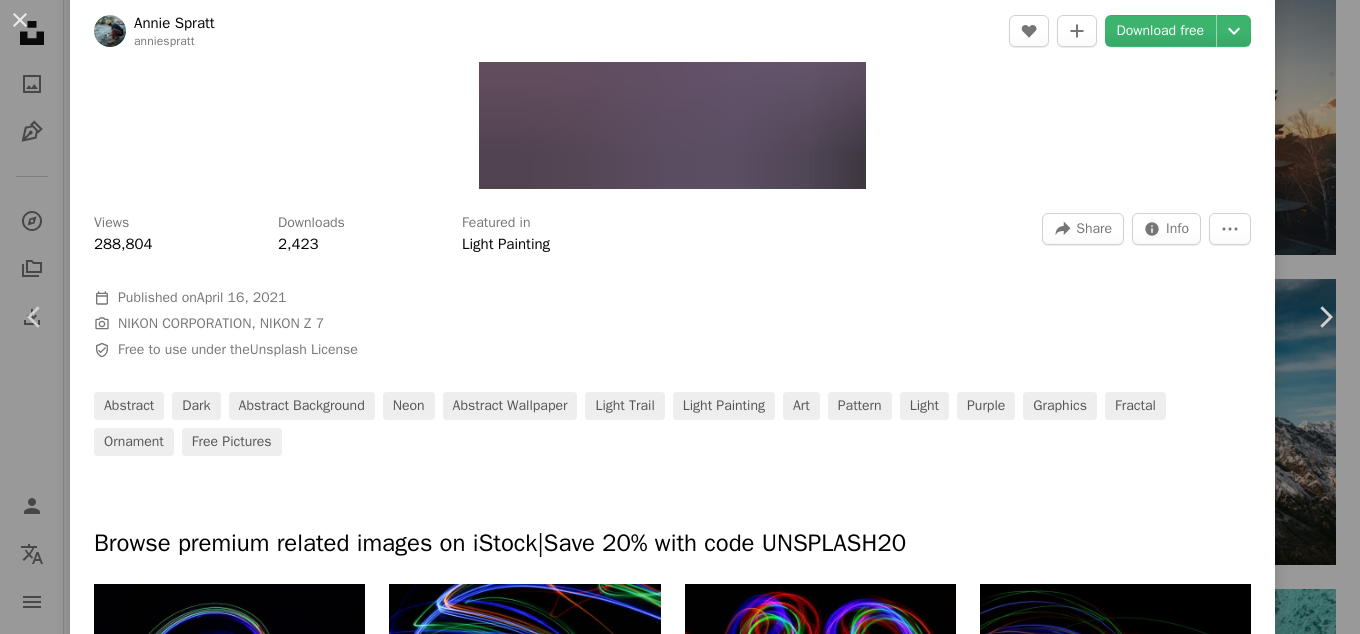 scroll, scrollTop: 240, scrollLeft: 0, axis: vertical 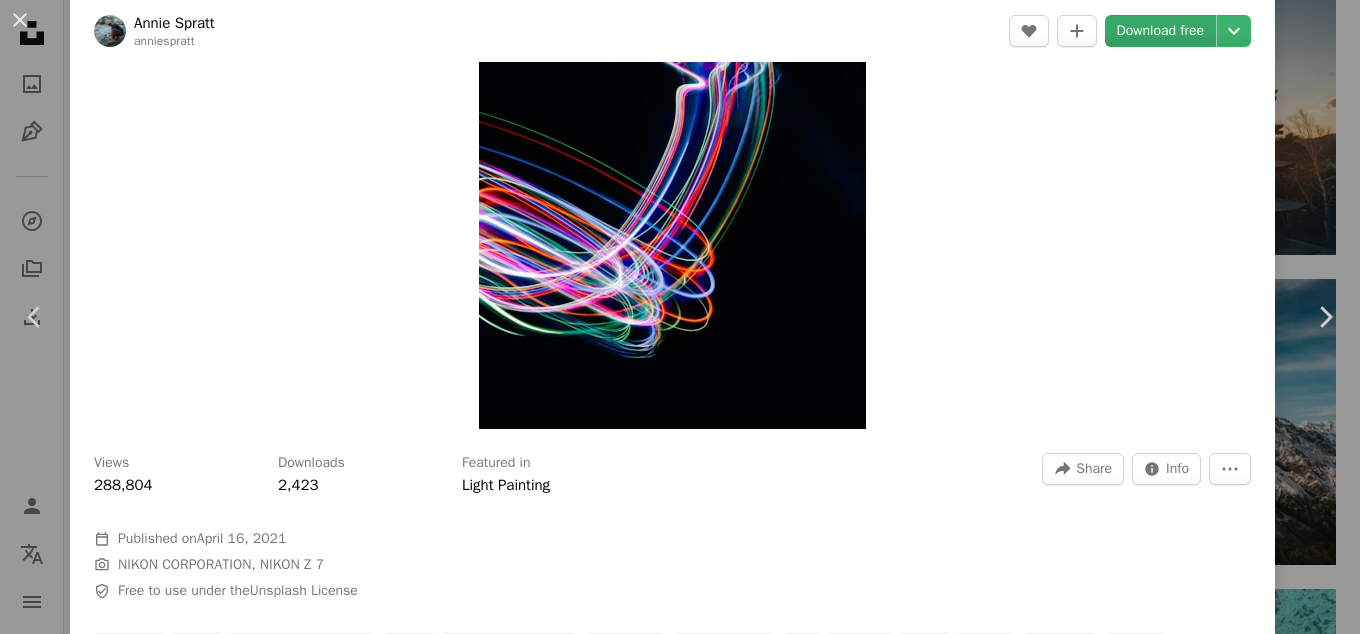 click on "Download free" at bounding box center (1161, 31) 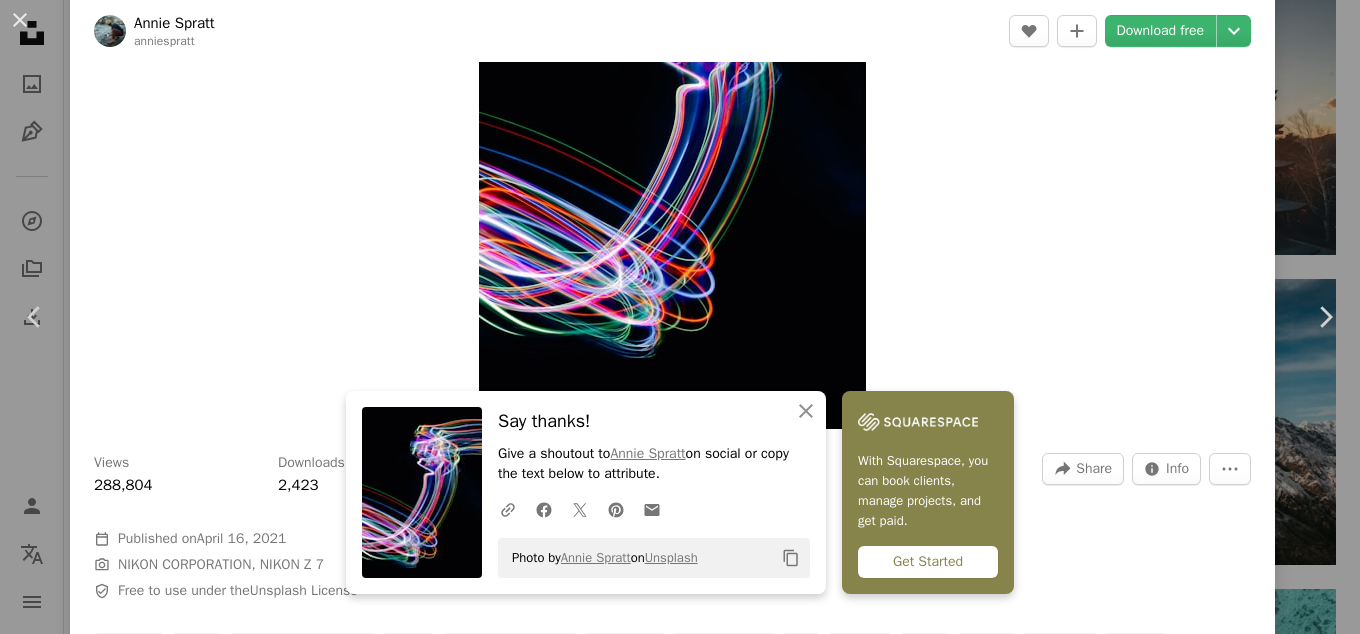 click on "Zoom in" at bounding box center [672, 138] 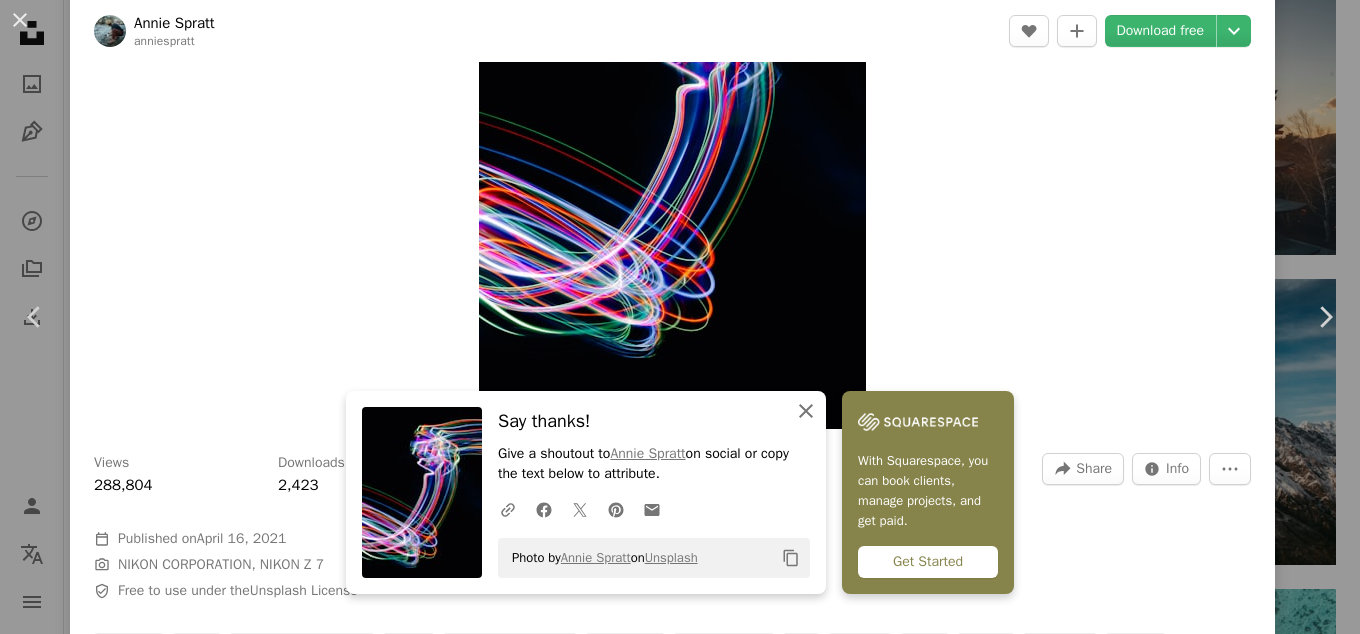 click 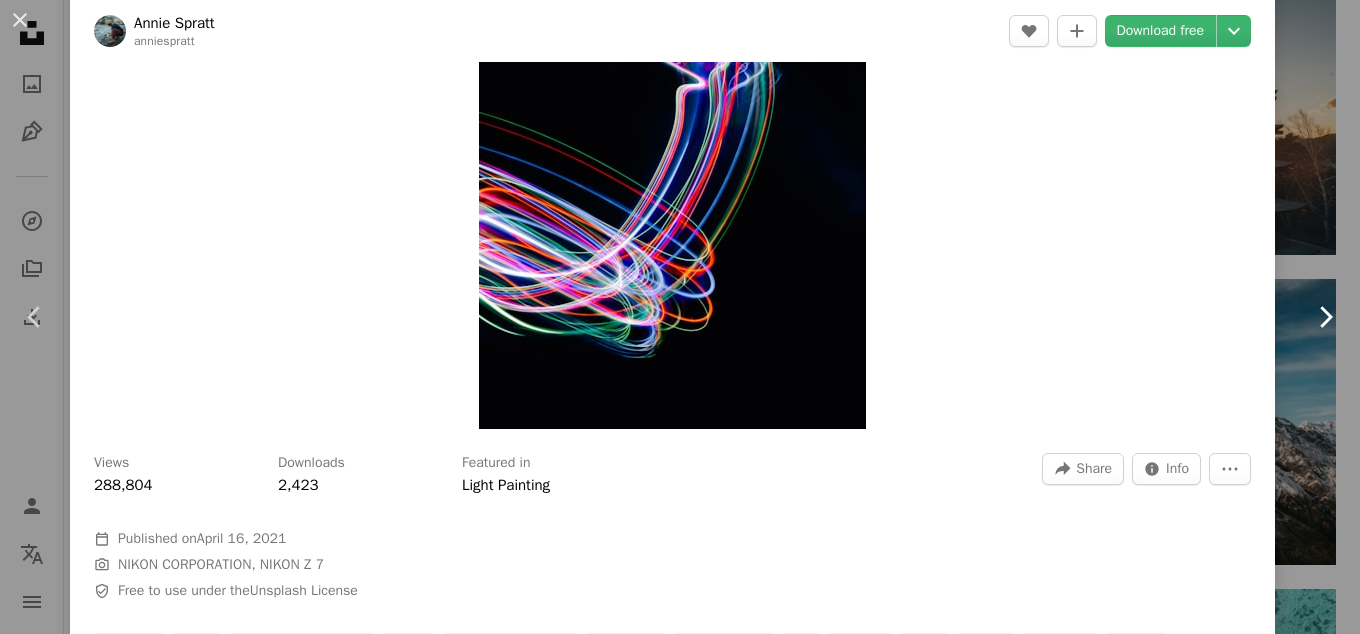 click on "Chevron right" 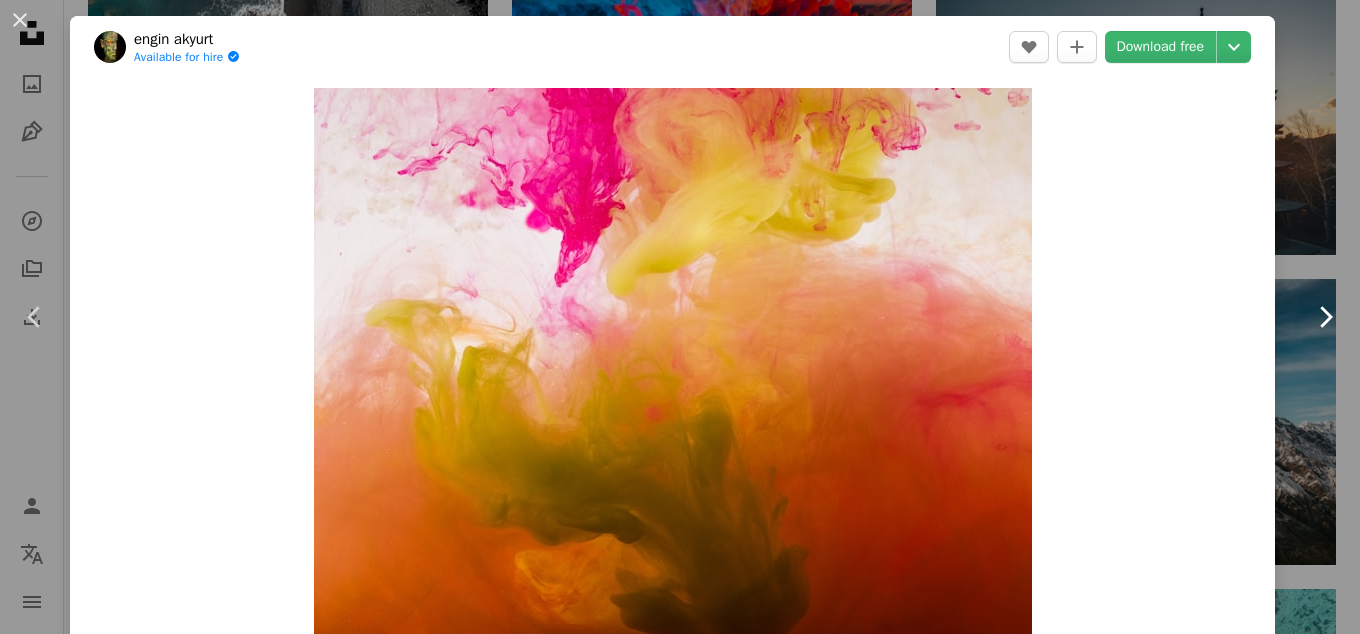 click on "Chevron right" 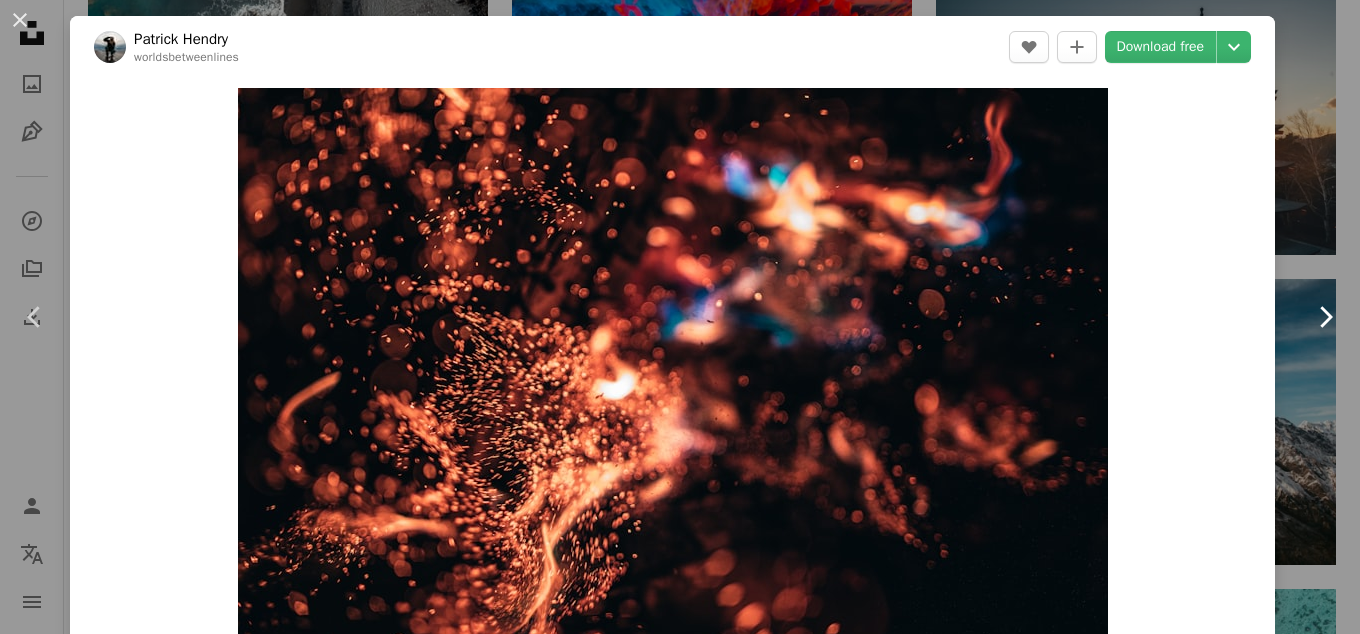 click on "Chevron right" 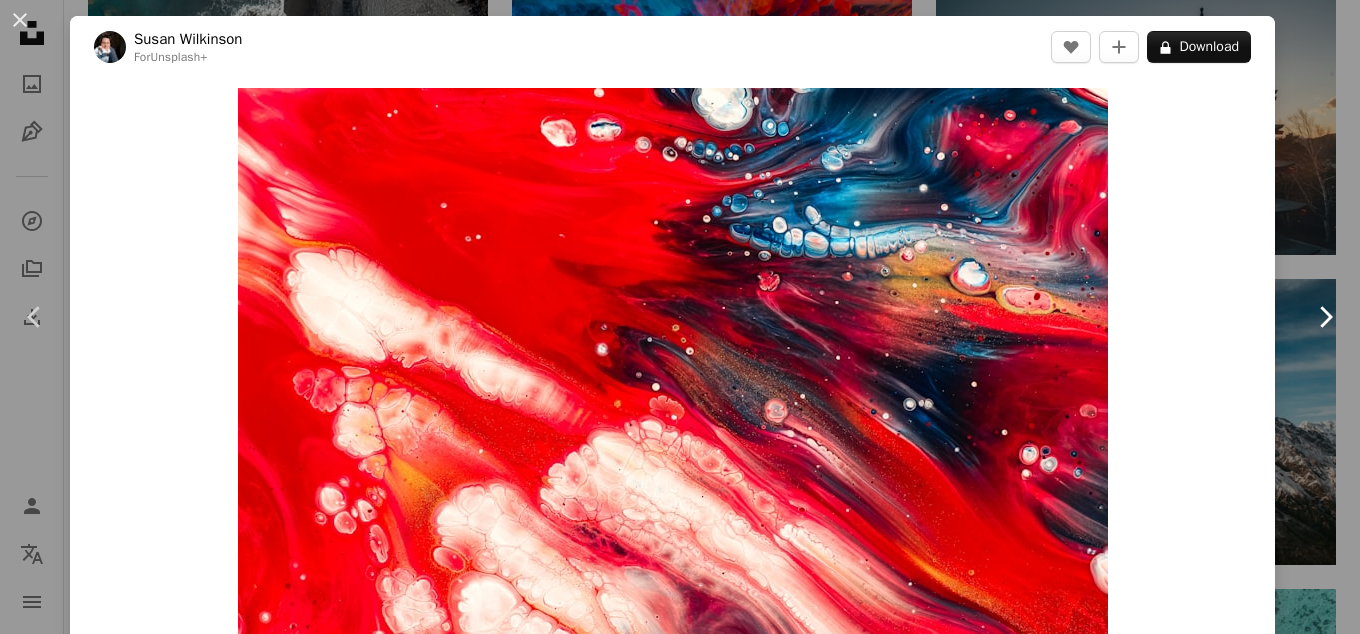 click 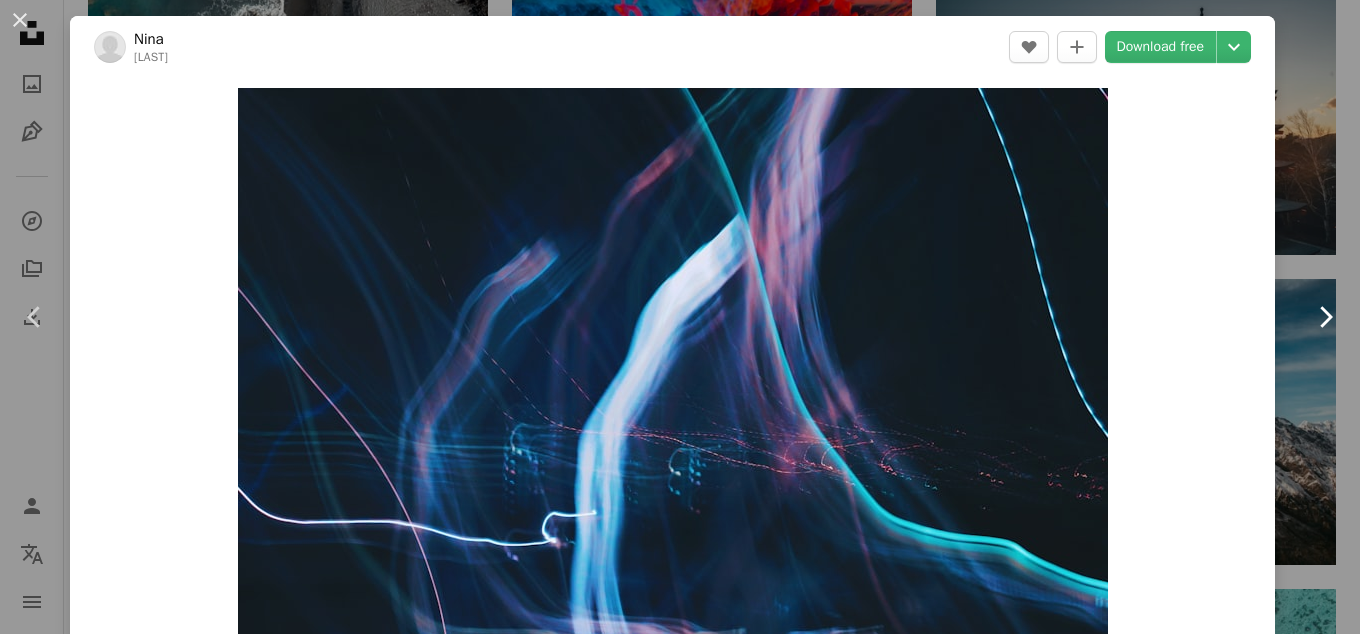 click 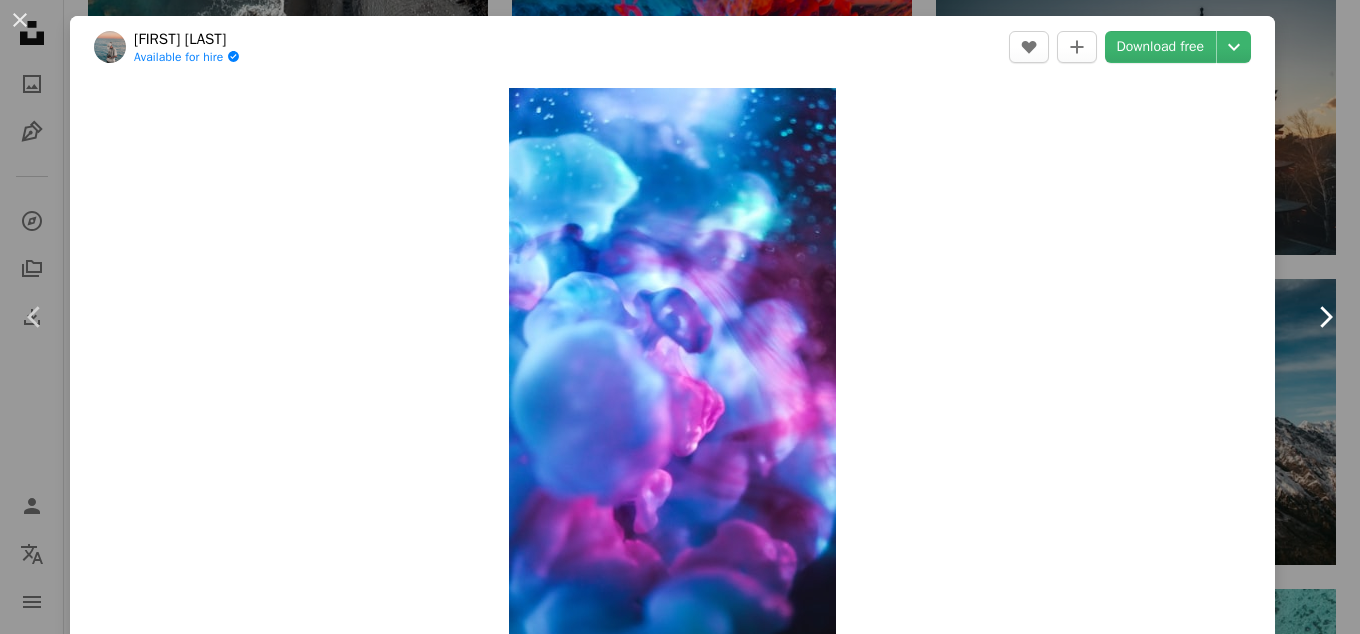 click on "Chevron right" at bounding box center (1325, 317) 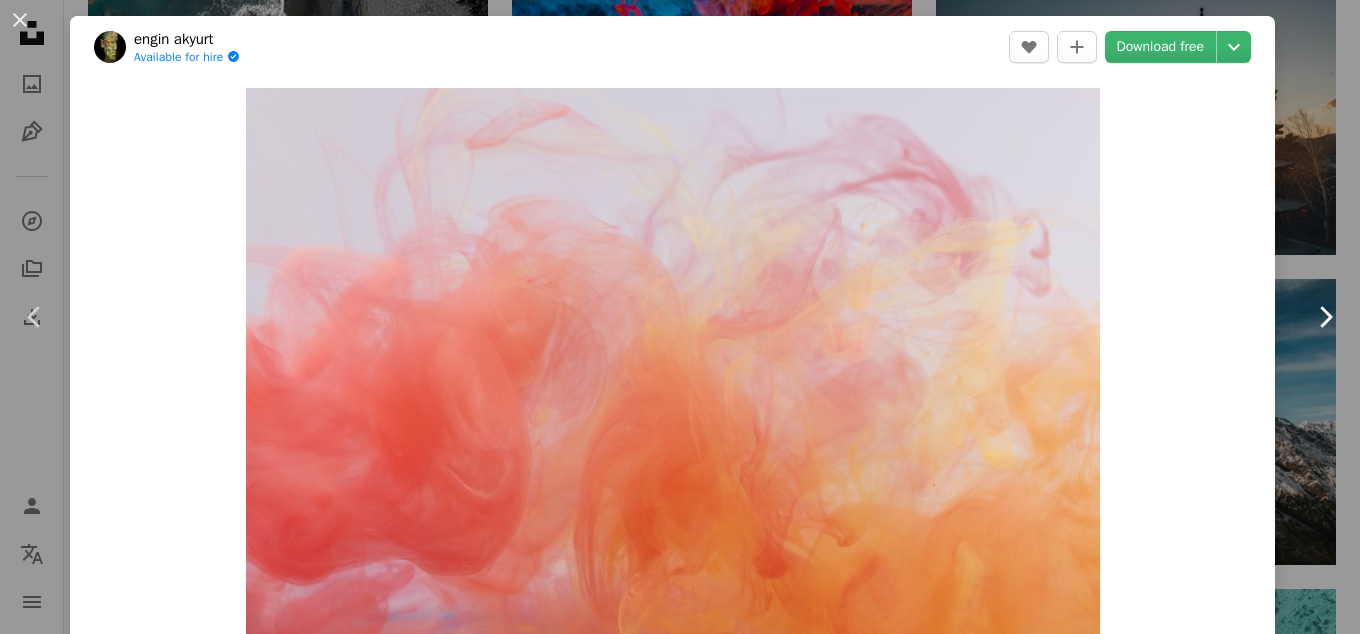 click on "Chevron right" at bounding box center [1325, 317] 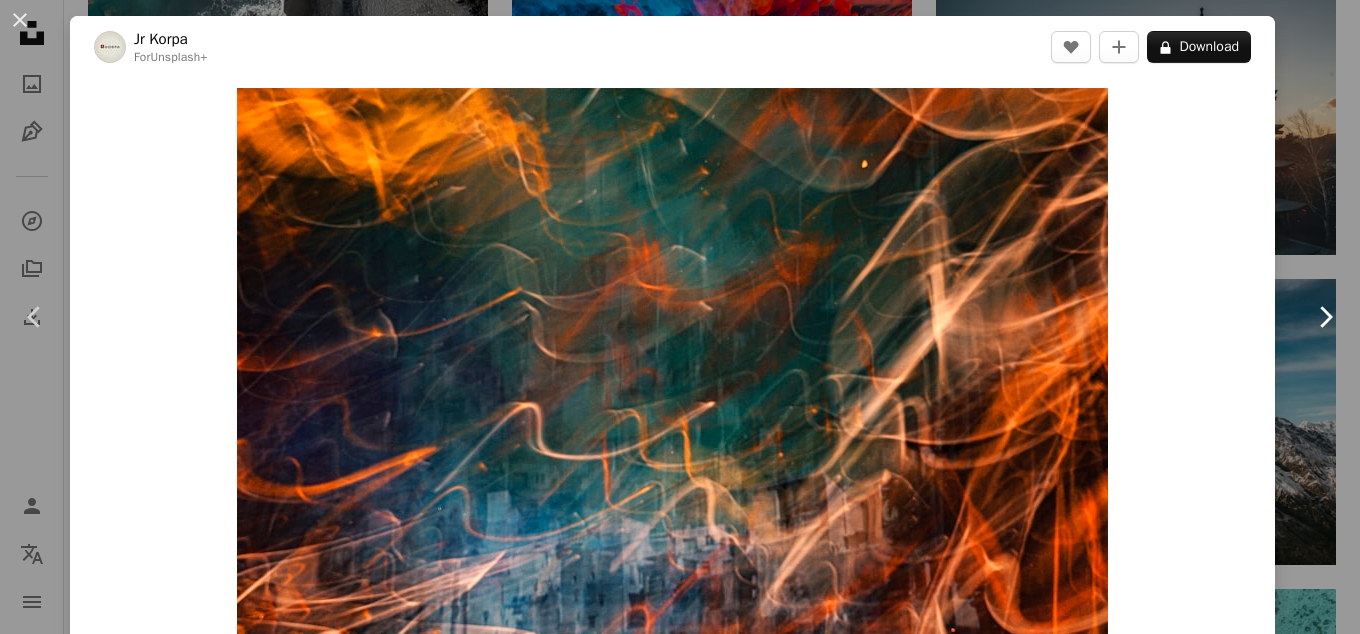 click on "Chevron right" at bounding box center (1325, 317) 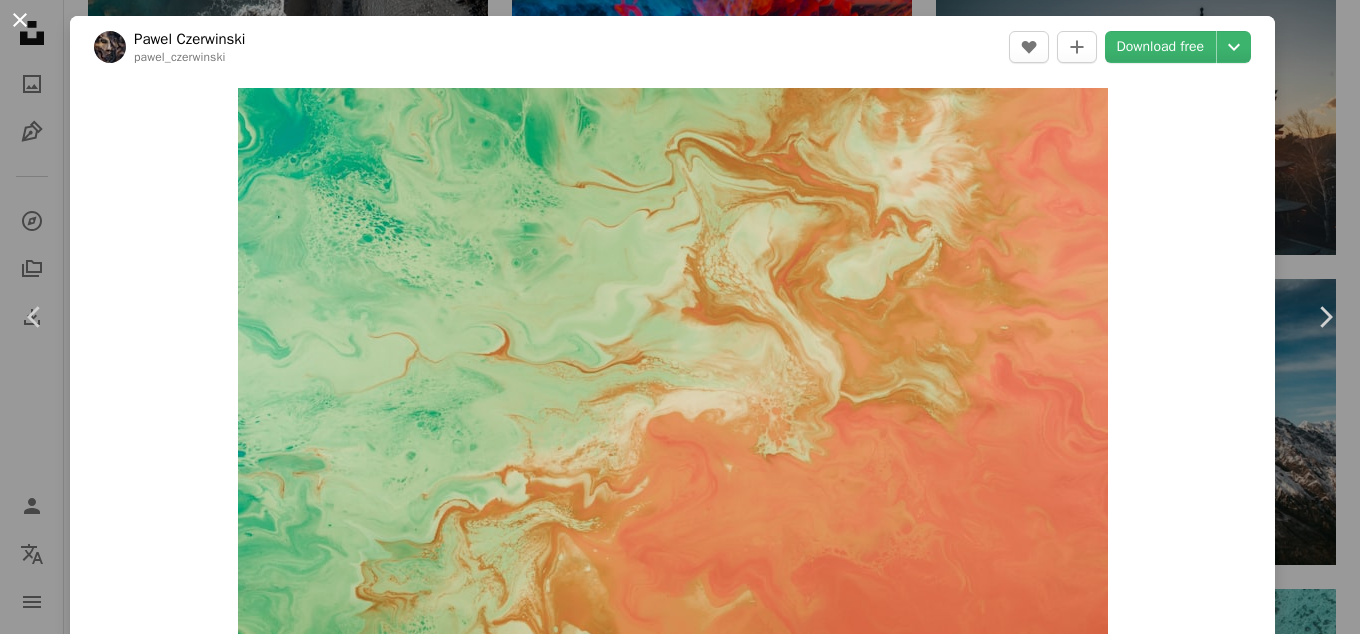 click on "An X shape" at bounding box center [20, 20] 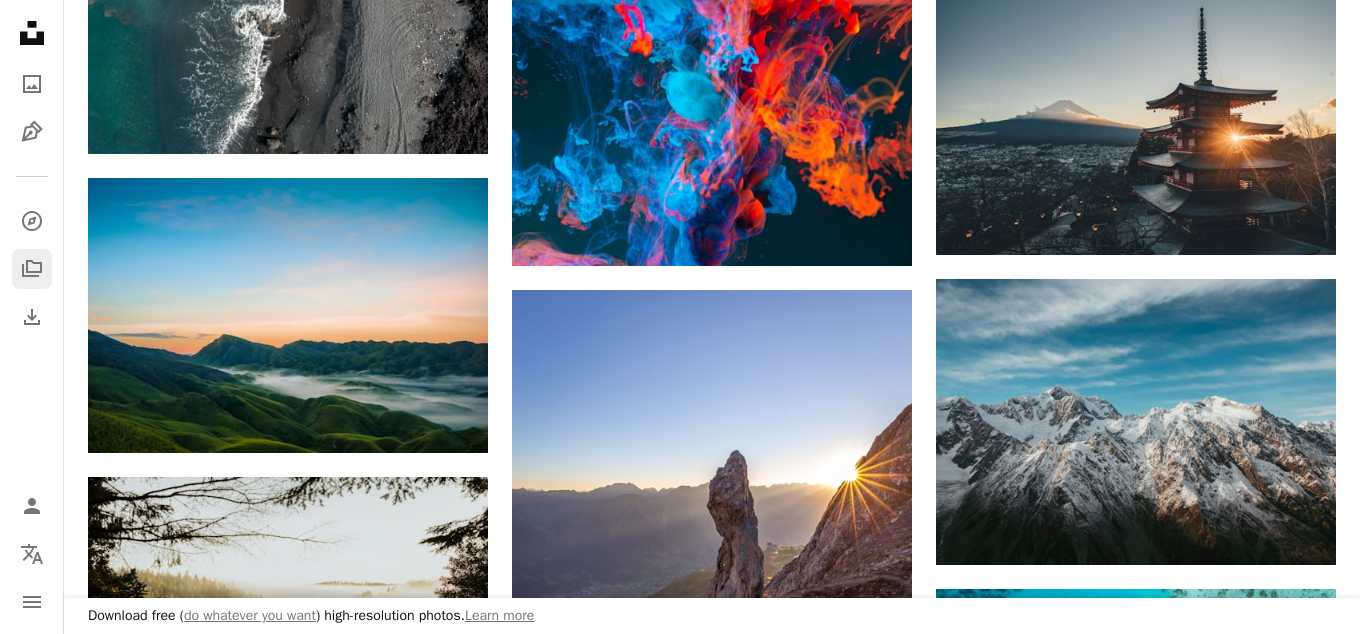 click on "A stack of folders" 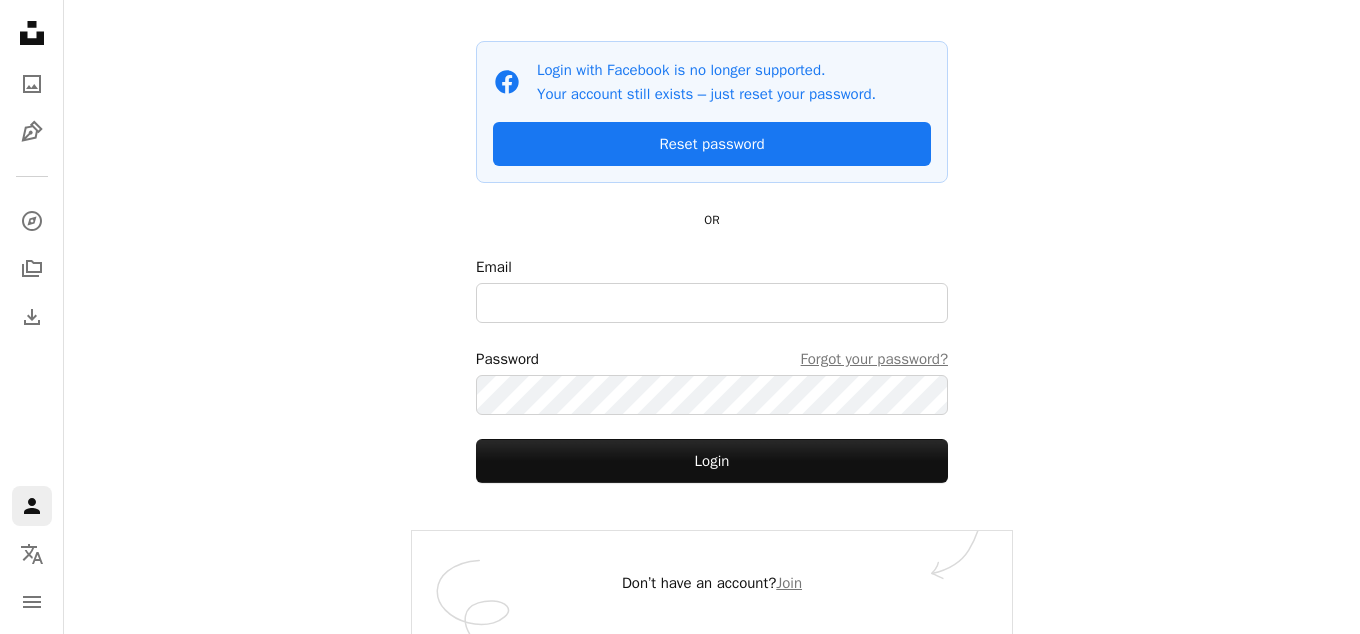 scroll, scrollTop: 176, scrollLeft: 0, axis: vertical 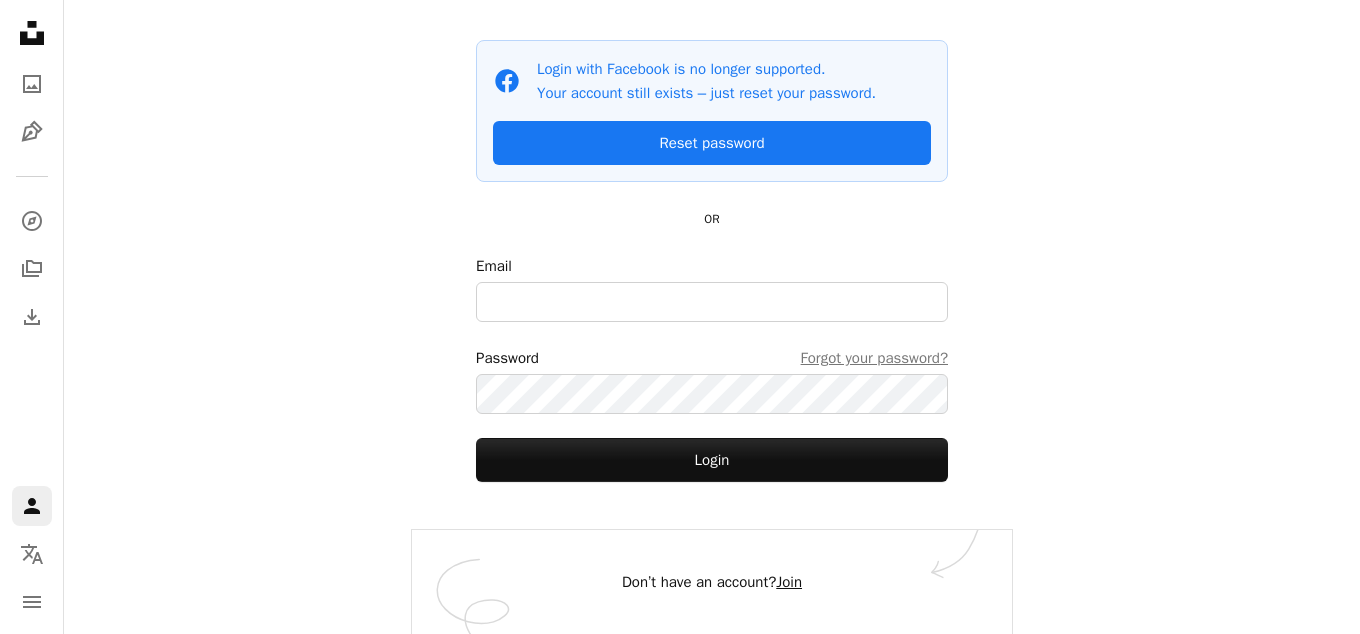 click on "Join" at bounding box center [789, 582] 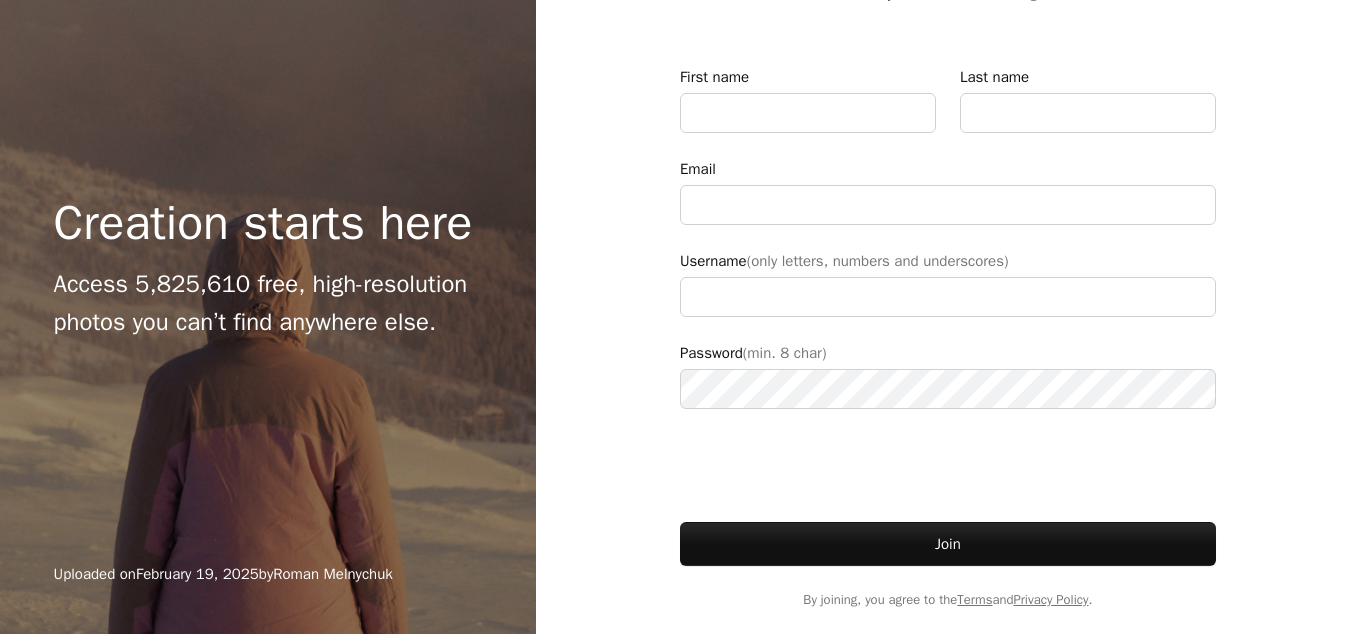 scroll, scrollTop: 0, scrollLeft: 0, axis: both 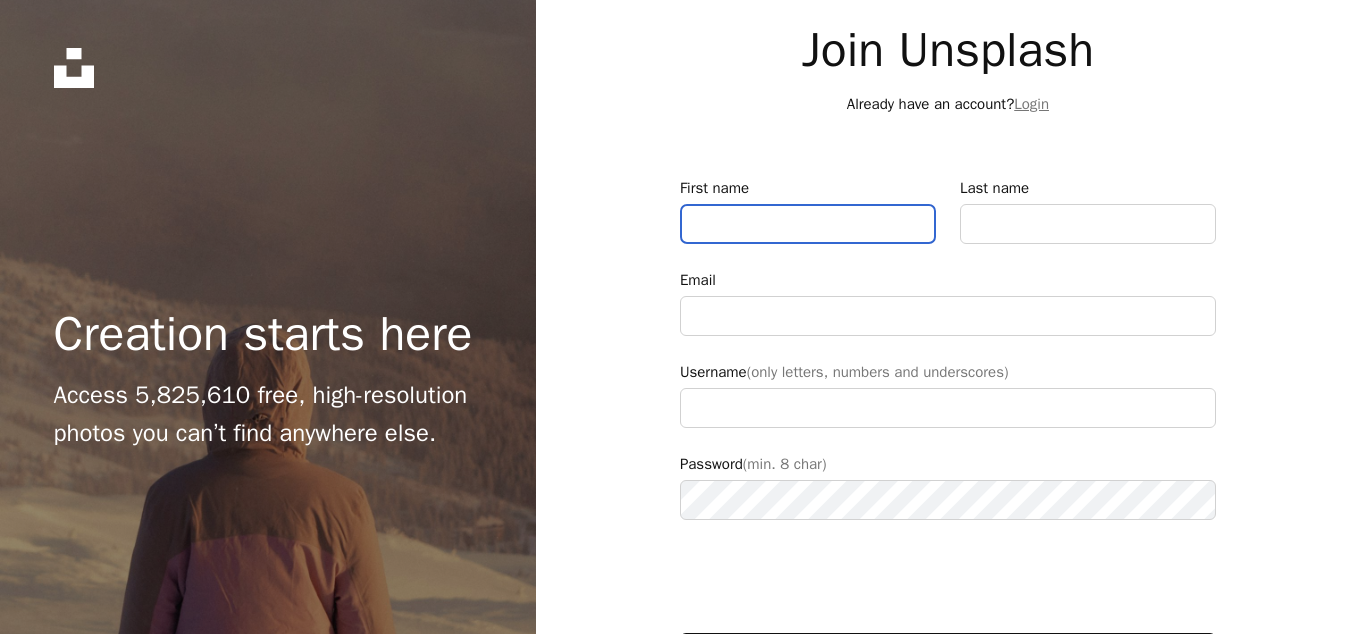 click on "First name" at bounding box center (808, 224) 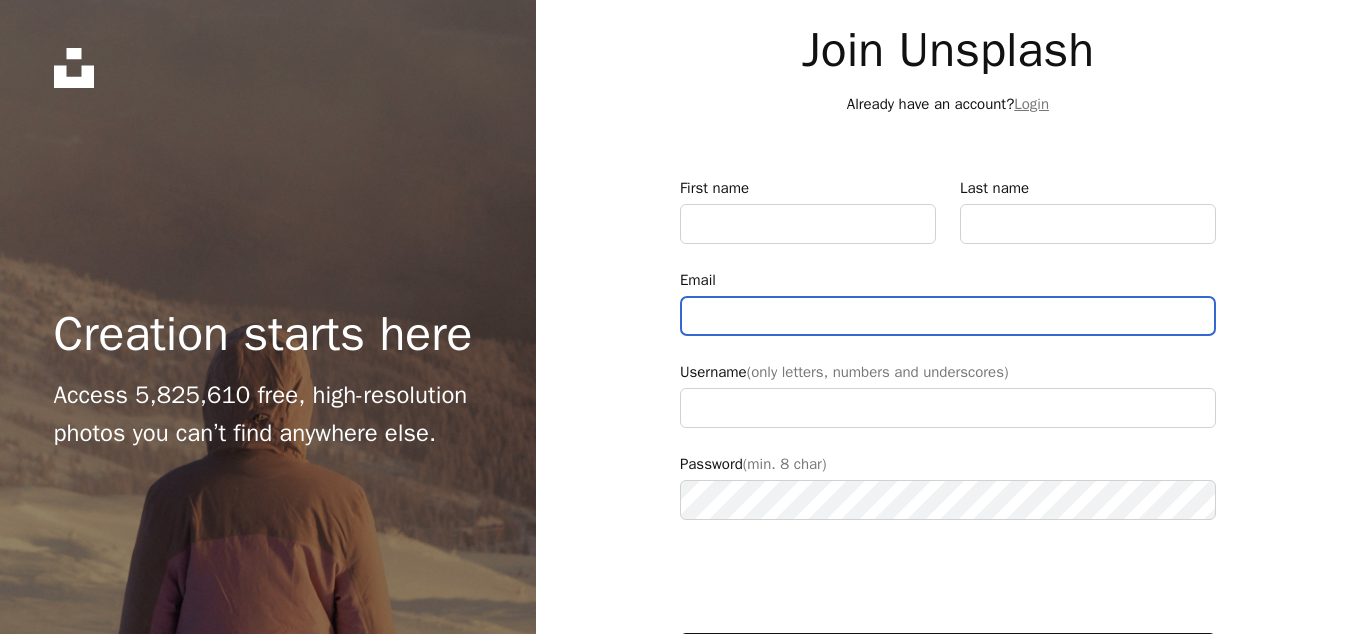 click on "Email" at bounding box center [948, 316] 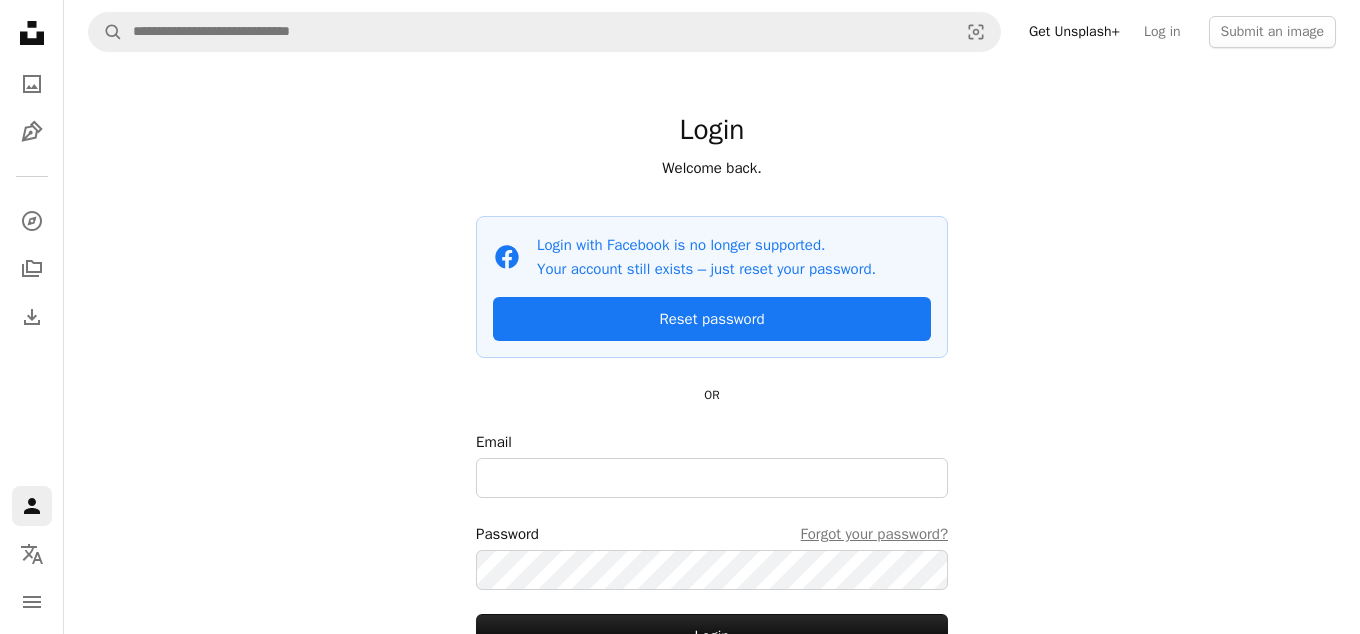 scroll, scrollTop: 176, scrollLeft: 0, axis: vertical 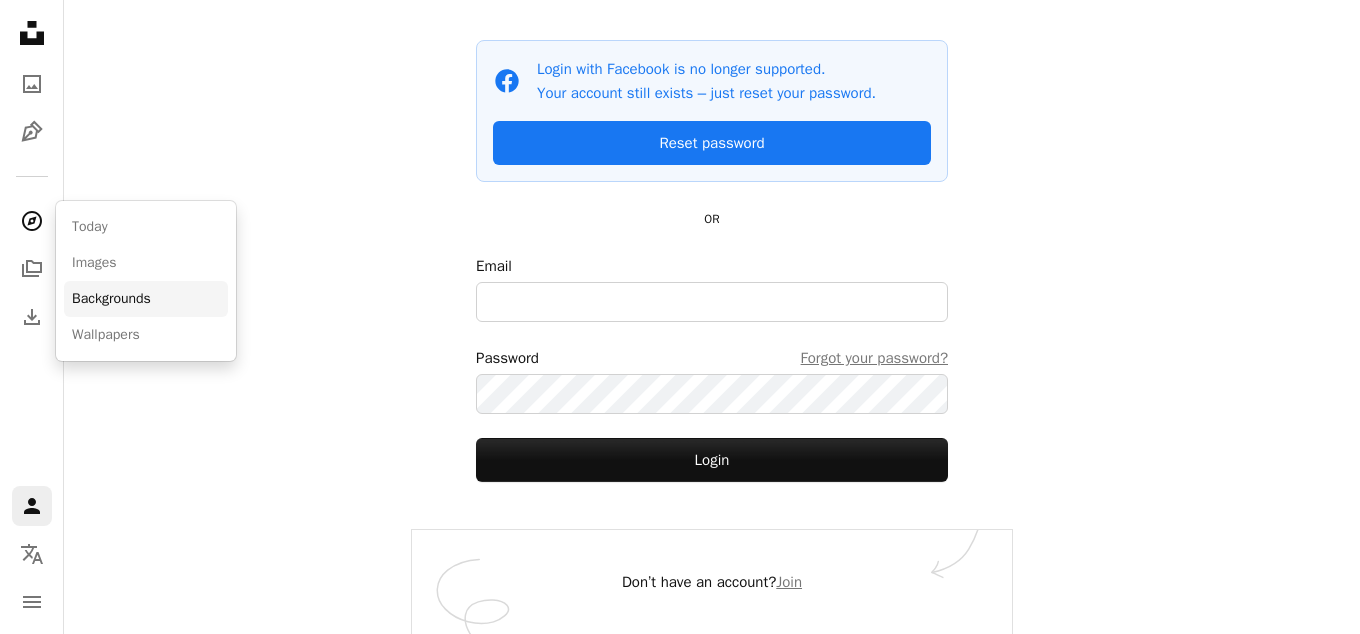click on "Backgrounds" at bounding box center [146, 299] 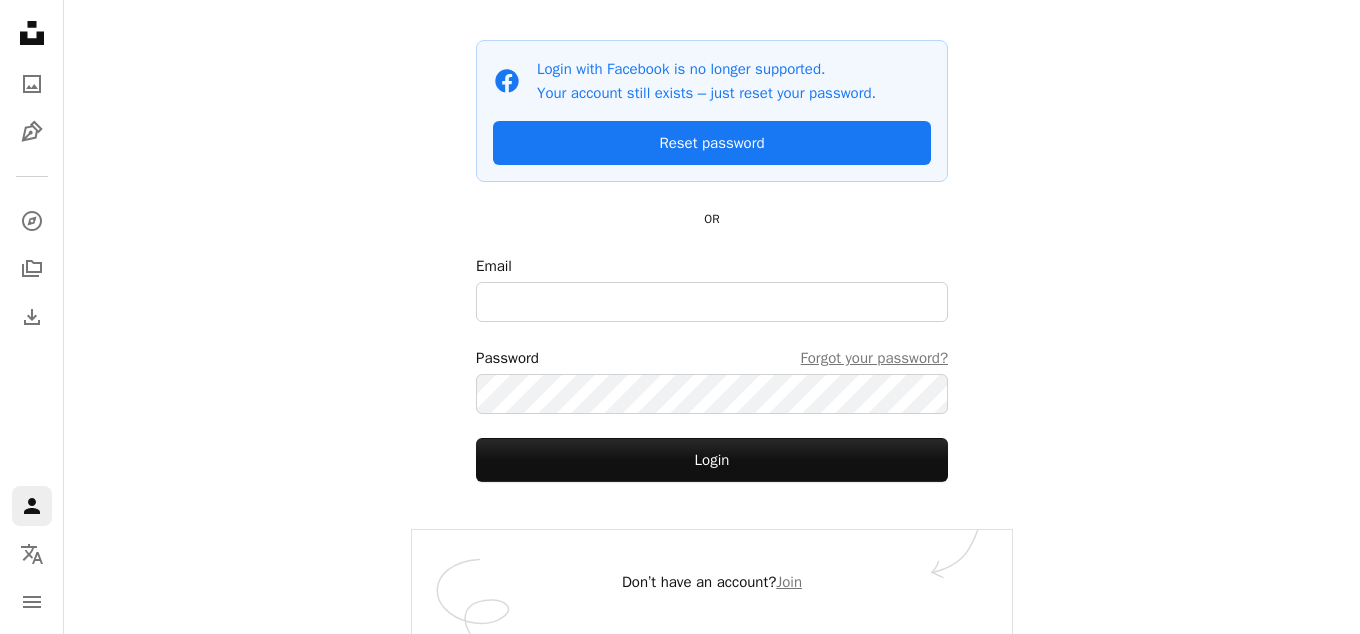 scroll, scrollTop: 0, scrollLeft: 0, axis: both 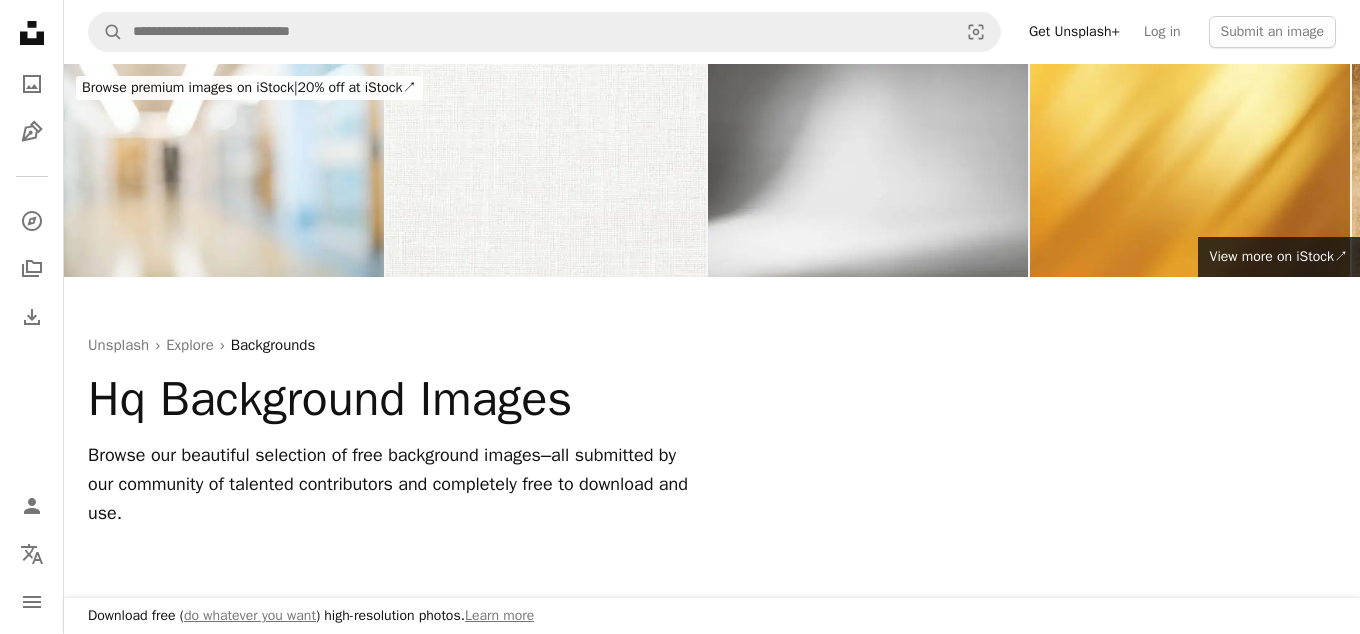 click on "A magnifying glass Visual search Get Unsplash+ Log in Submit an image" at bounding box center [712, 32] 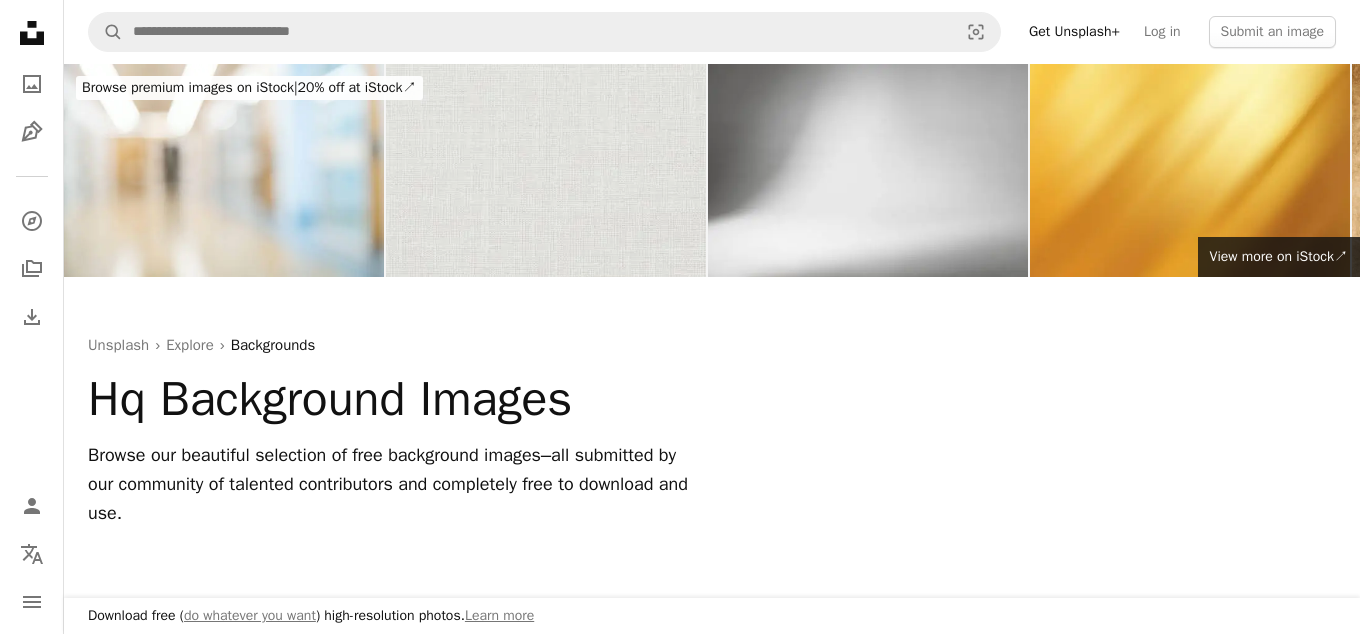 scroll, scrollTop: 510, scrollLeft: 0, axis: vertical 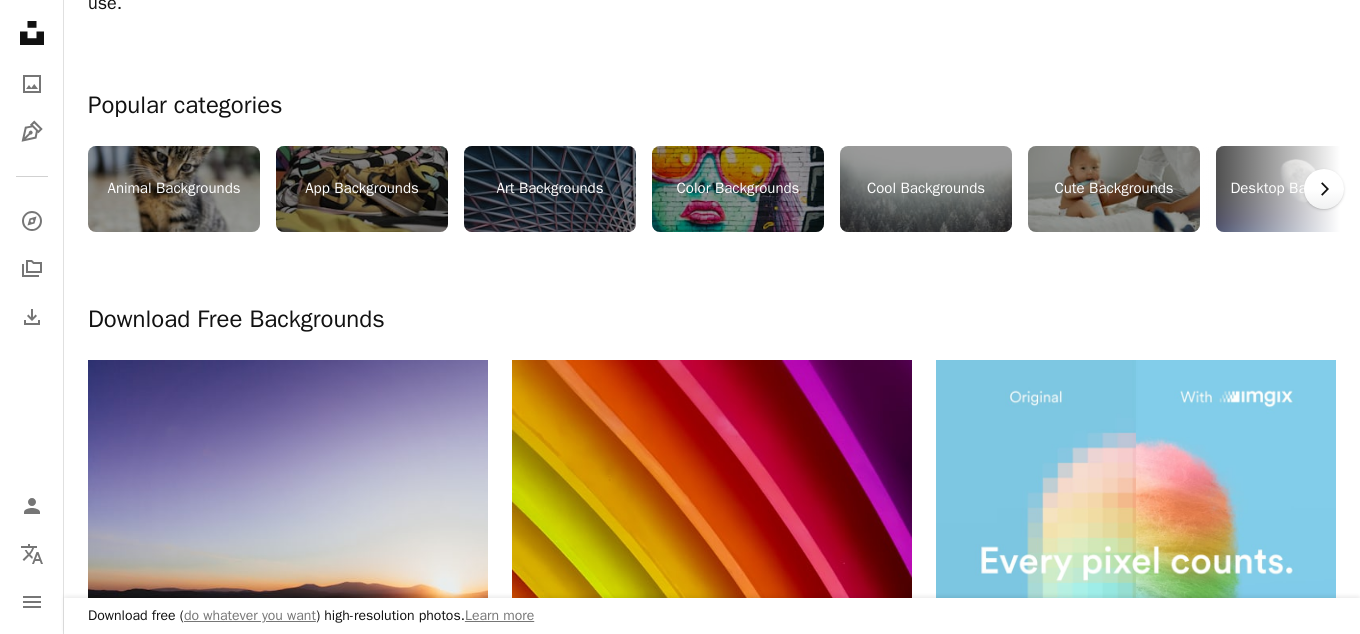 click on "Chevron right" 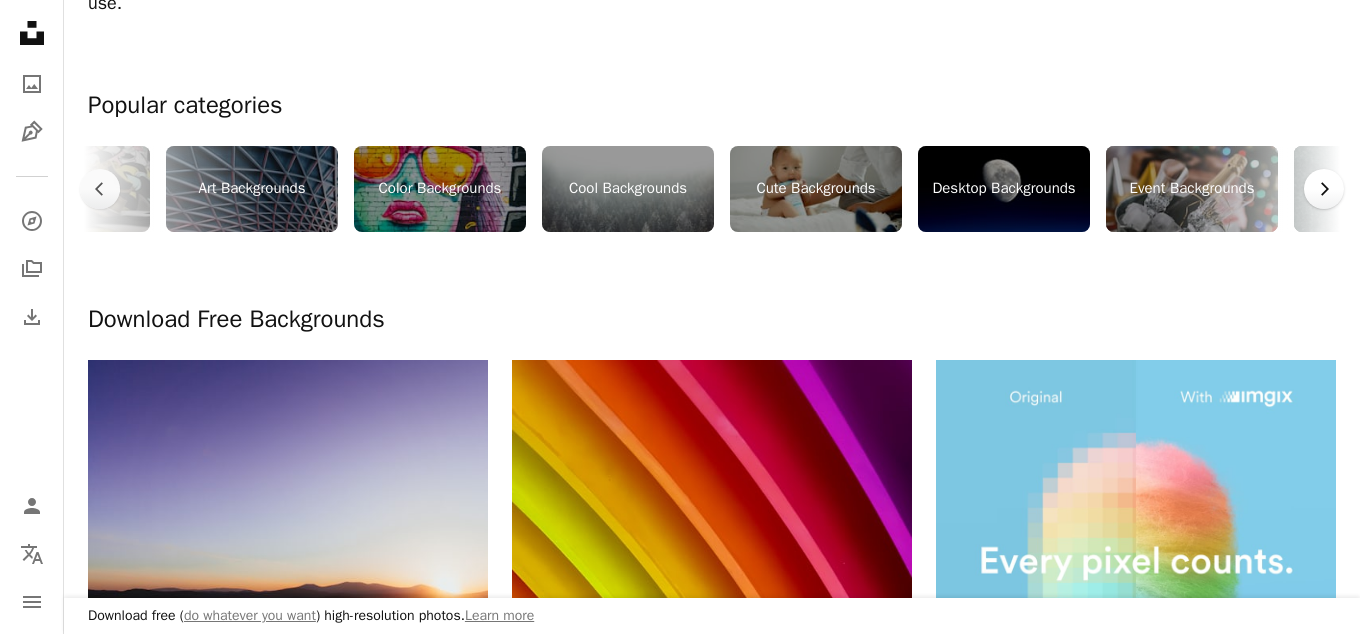 scroll, scrollTop: 0, scrollLeft: 300, axis: horizontal 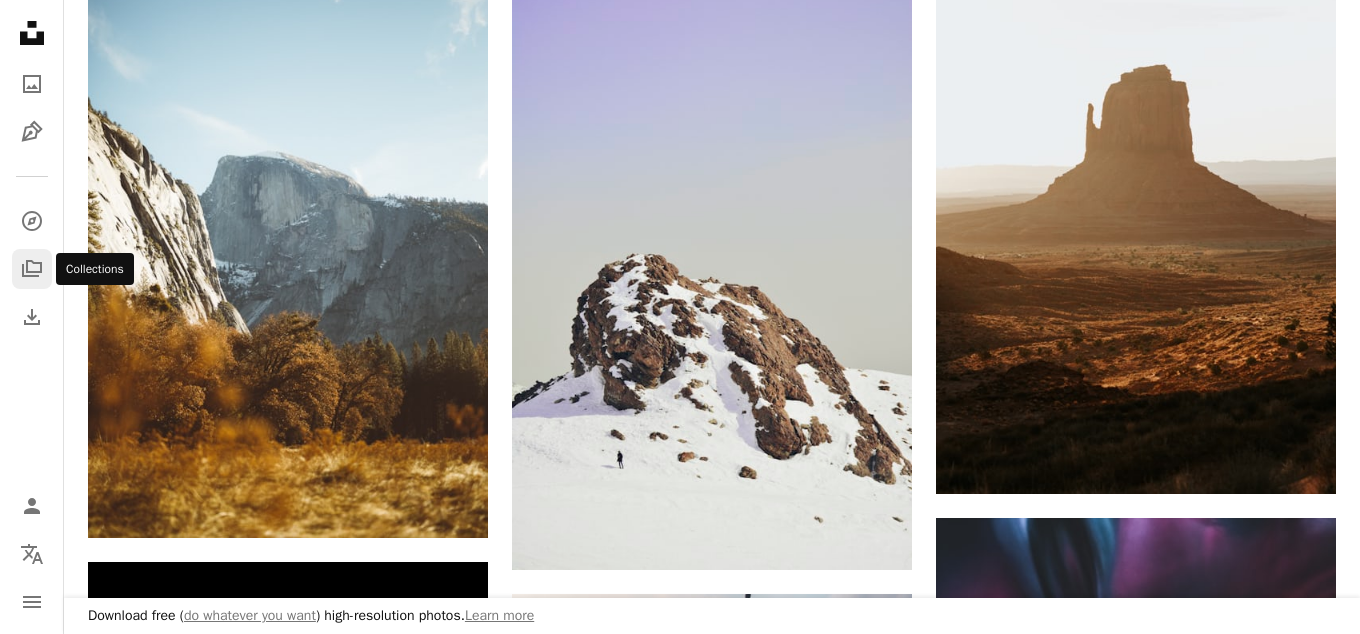 click 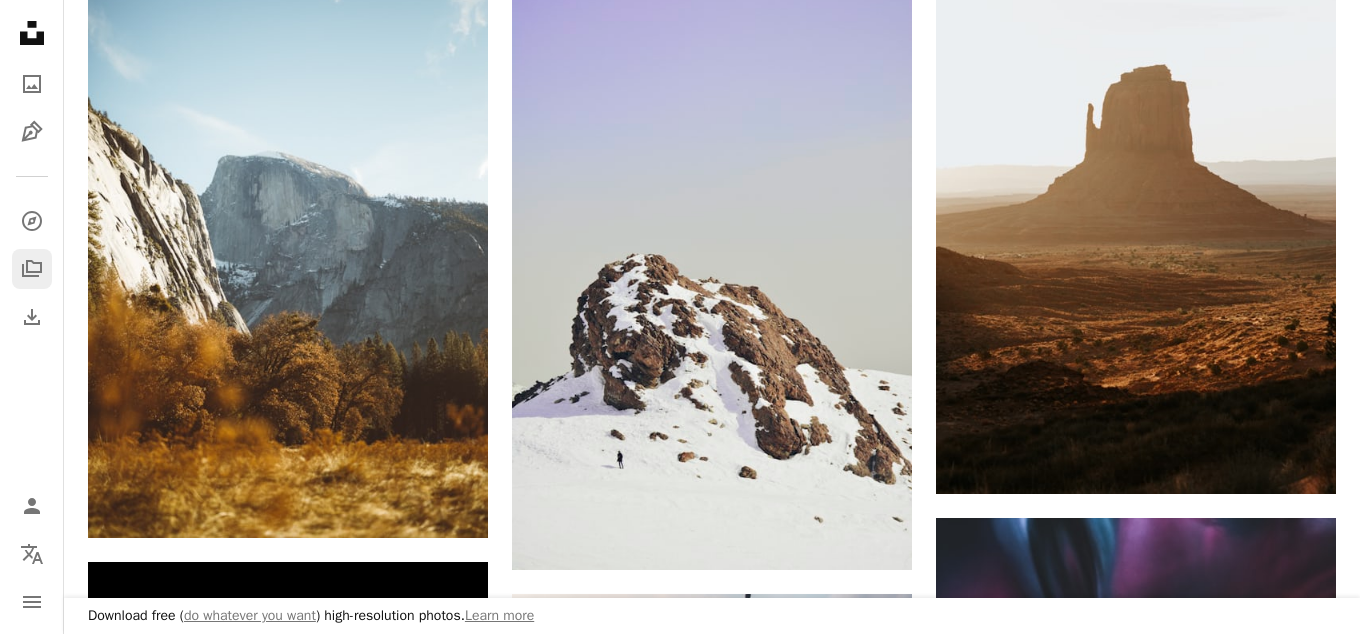scroll, scrollTop: 0, scrollLeft: 0, axis: both 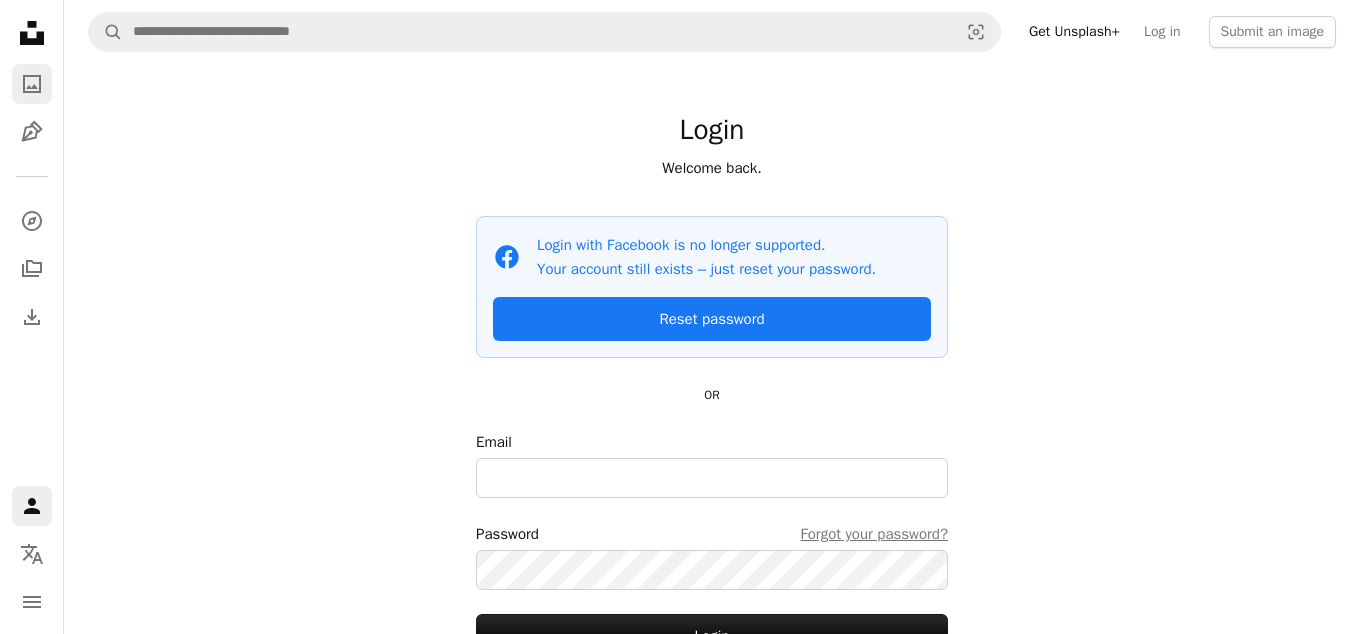 click on "A photo" at bounding box center [32, 84] 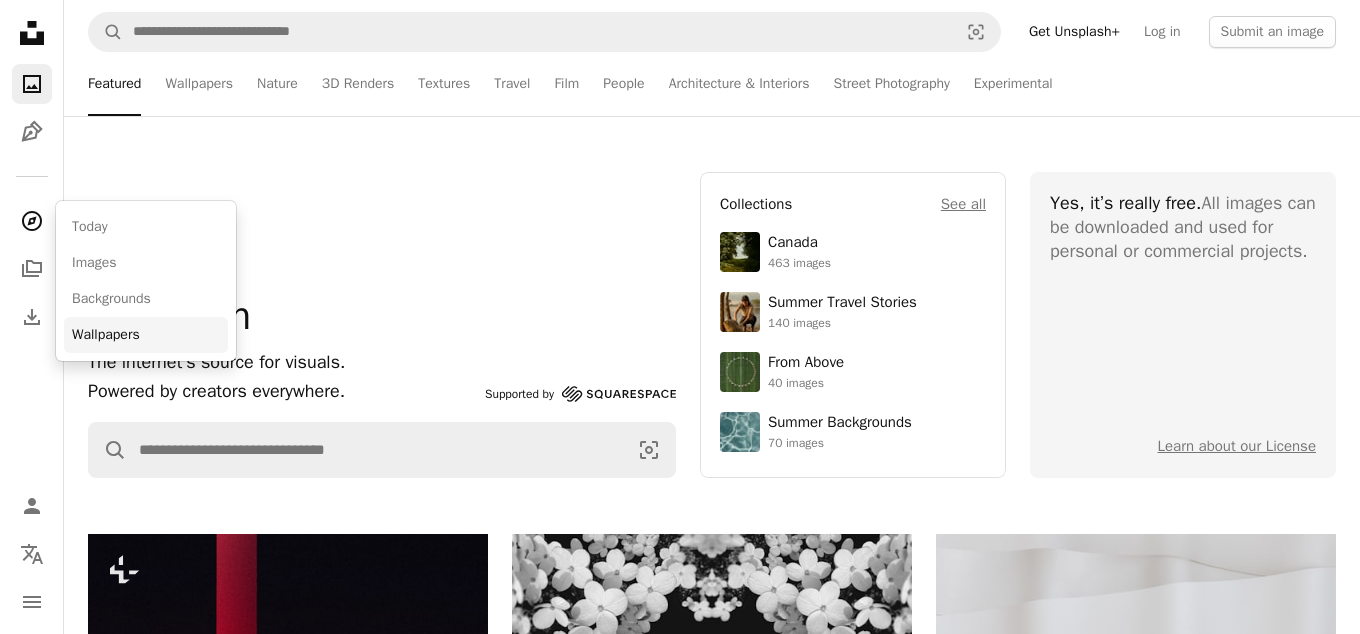 click on "Wallpapers" at bounding box center (146, 335) 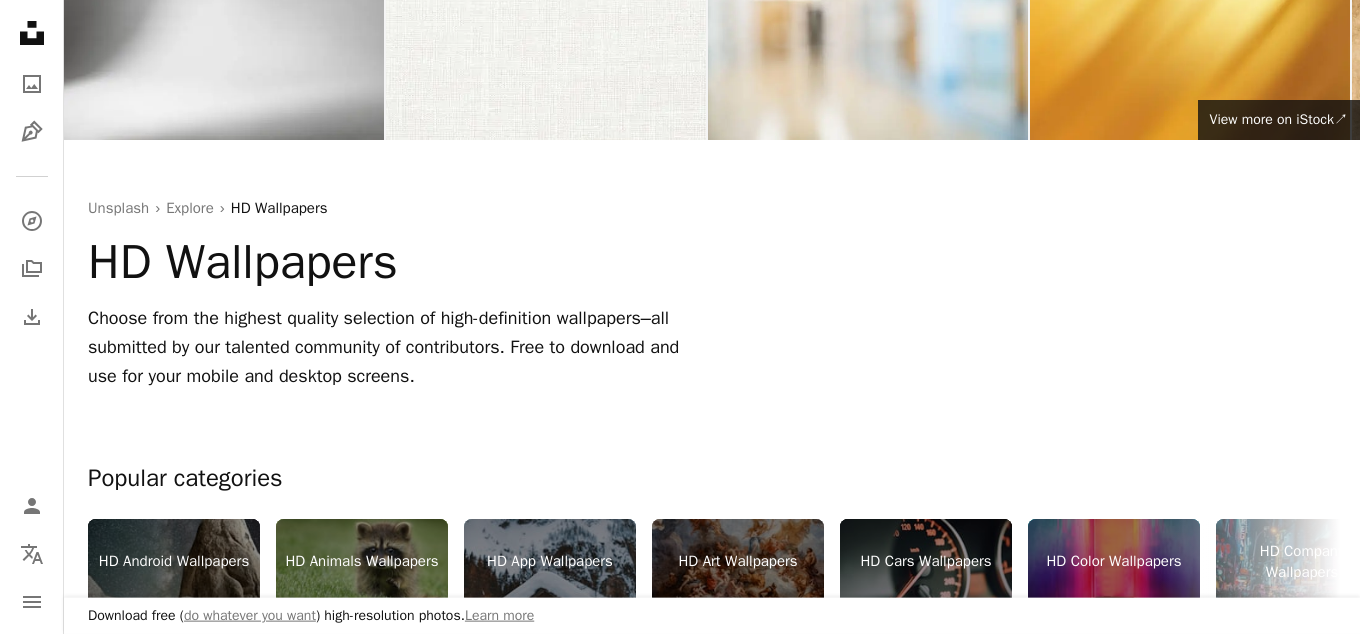 scroll, scrollTop: 408, scrollLeft: 0, axis: vertical 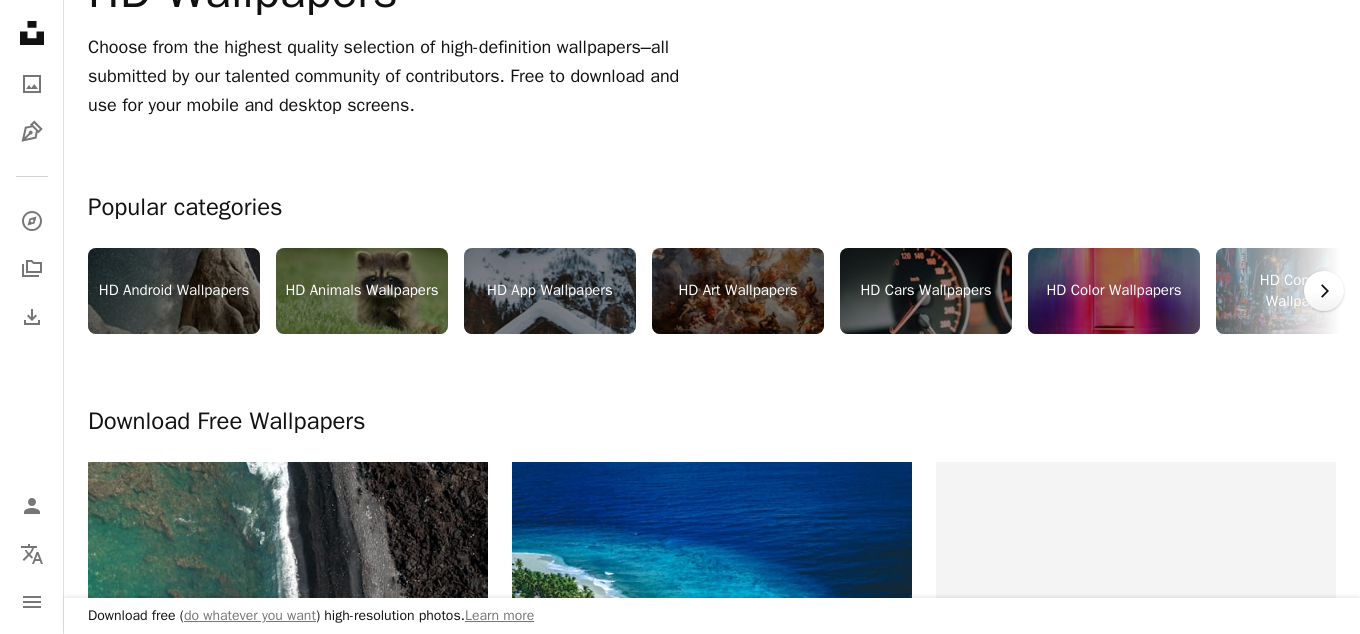 click on "Chevron right" 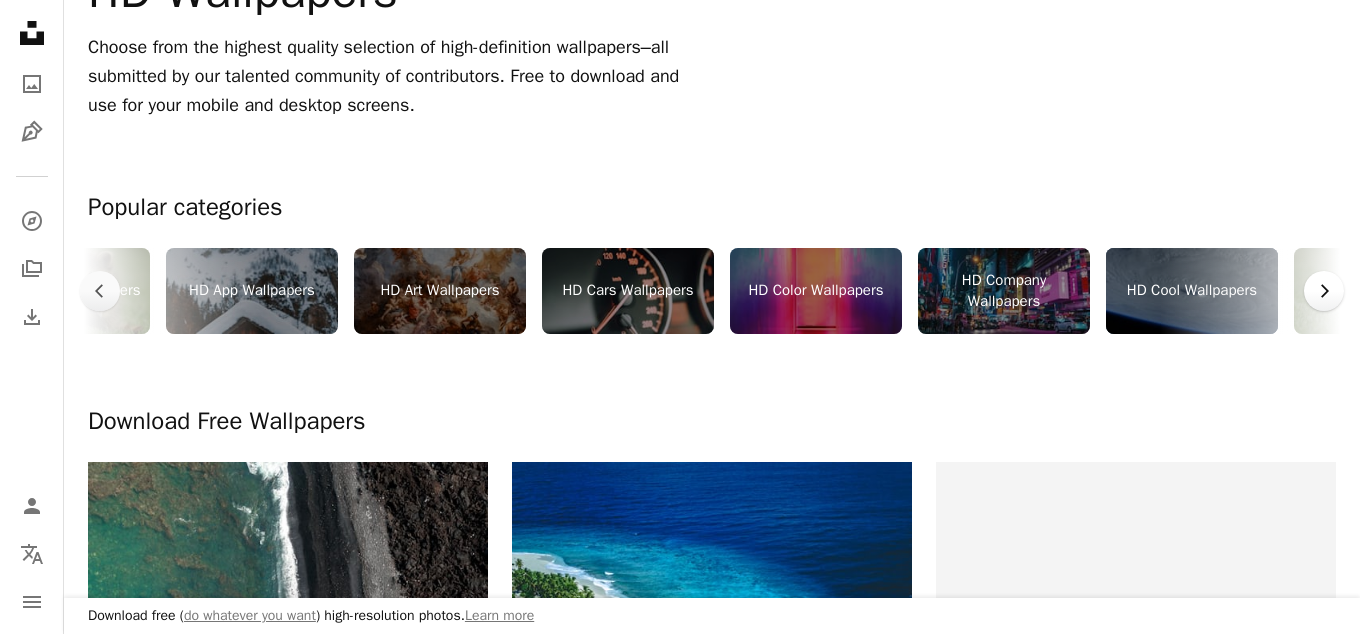 scroll, scrollTop: 0, scrollLeft: 300, axis: horizontal 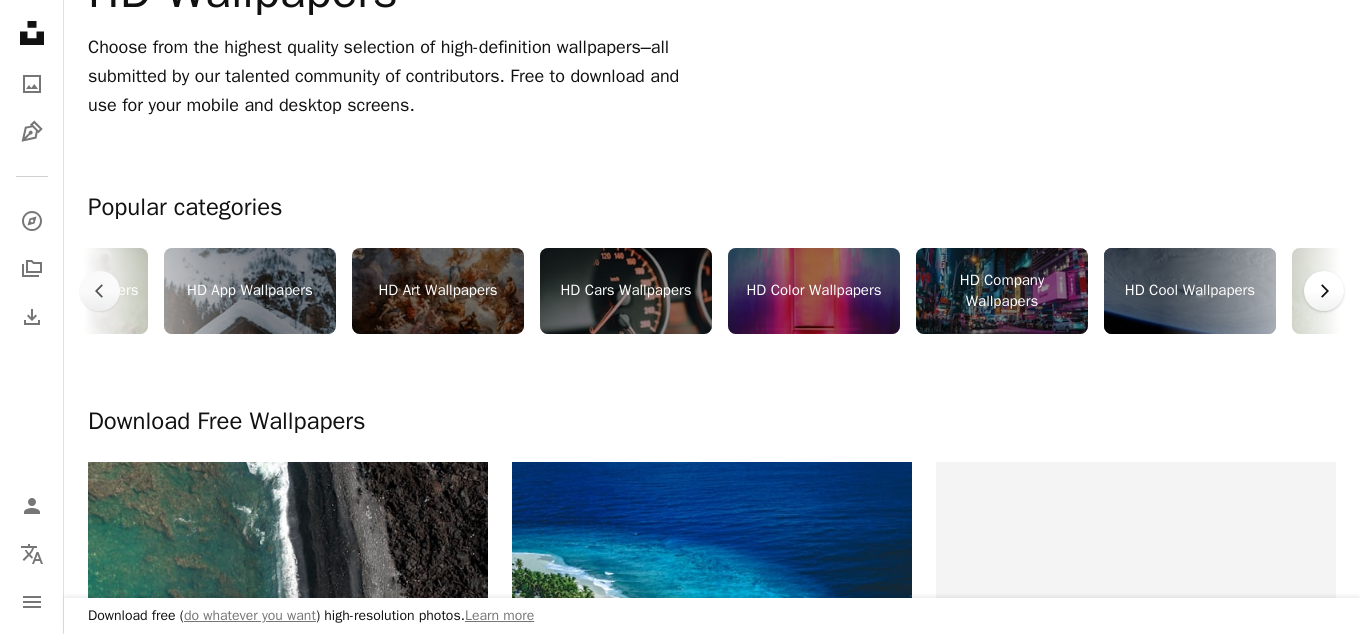 click on "Chevron right" 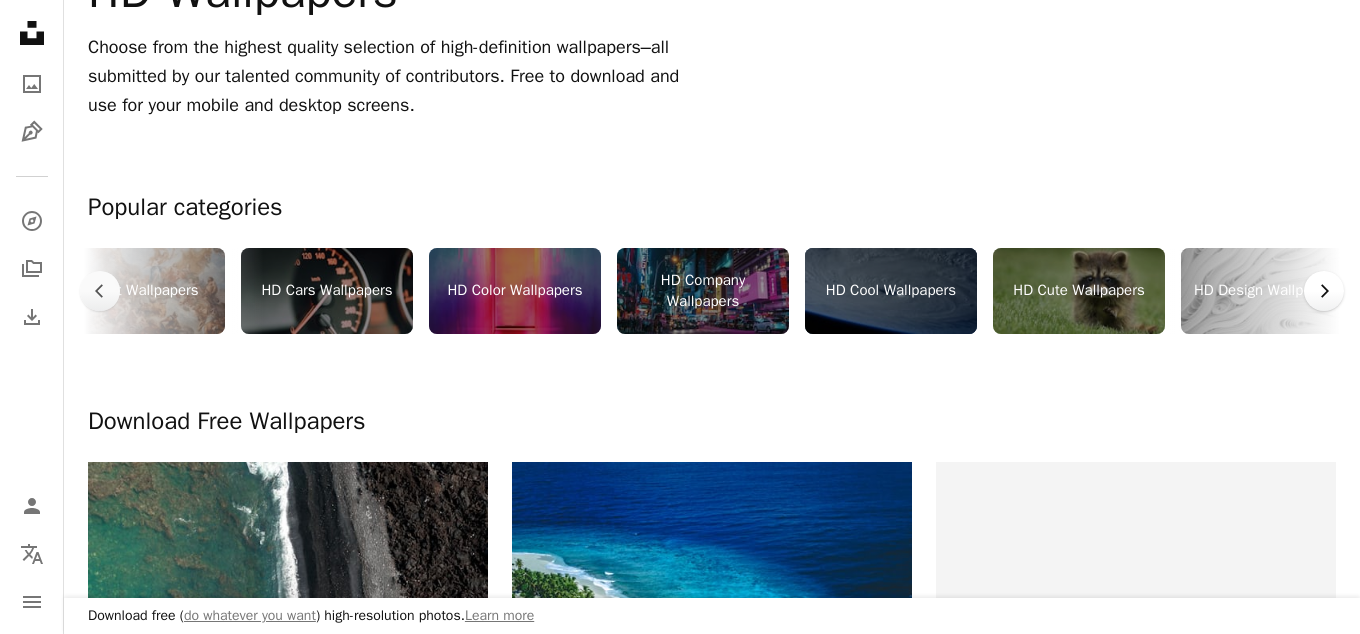 scroll, scrollTop: 0, scrollLeft: 600, axis: horizontal 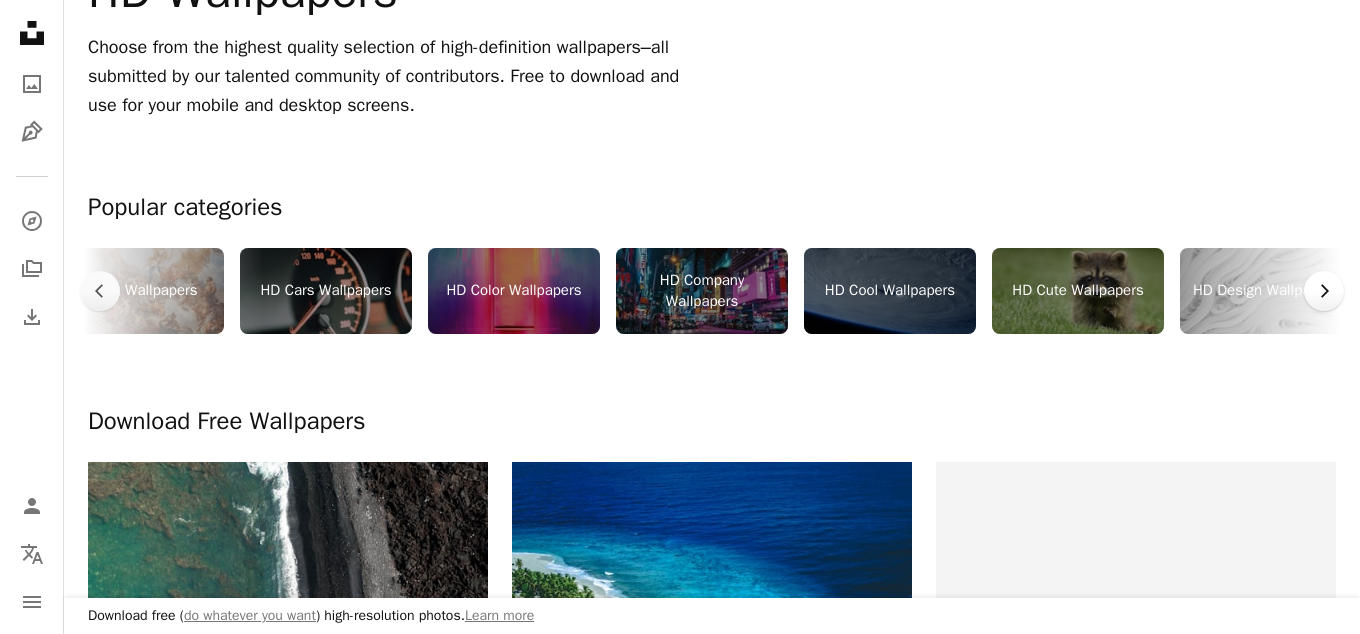 click on "Chevron right" 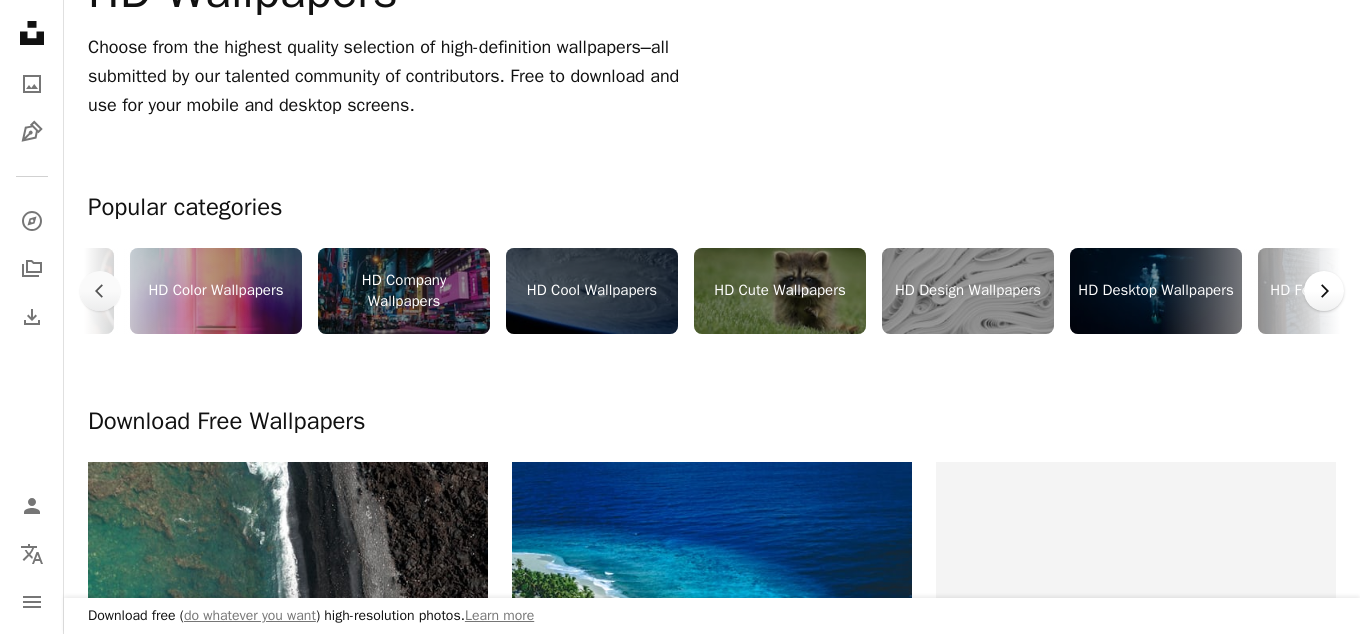 scroll, scrollTop: 0, scrollLeft: 900, axis: horizontal 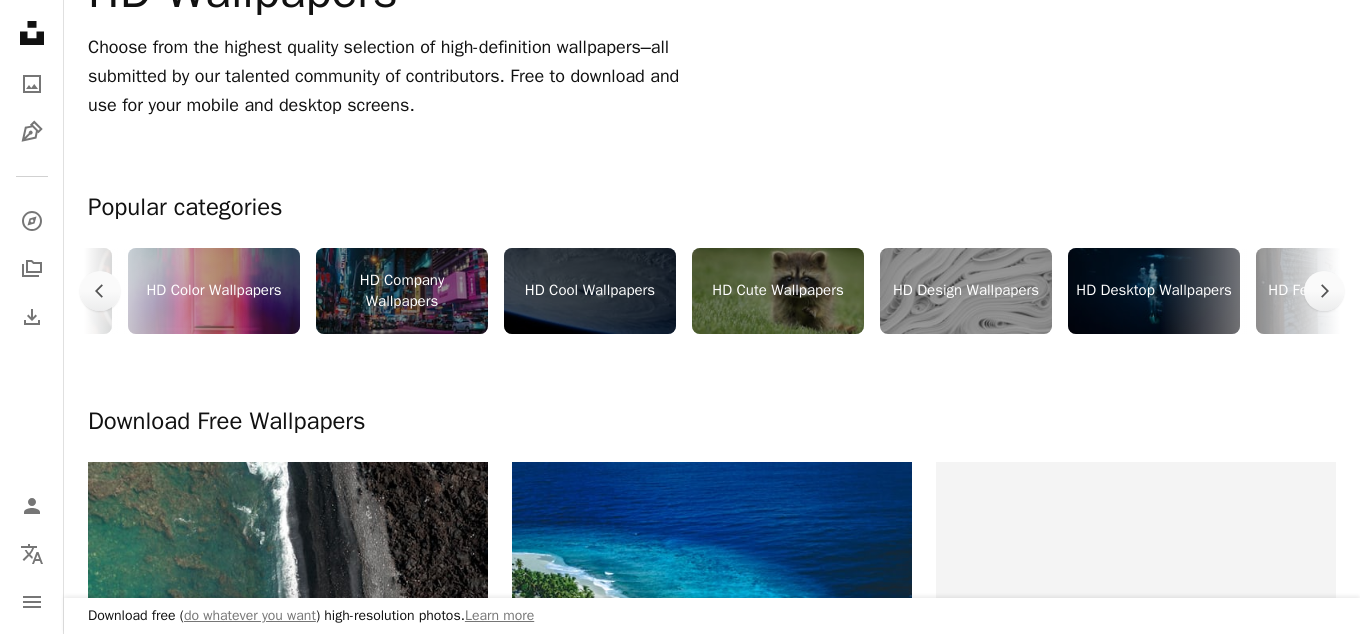 click on "HD Cool Wallpapers" at bounding box center [590, 291] 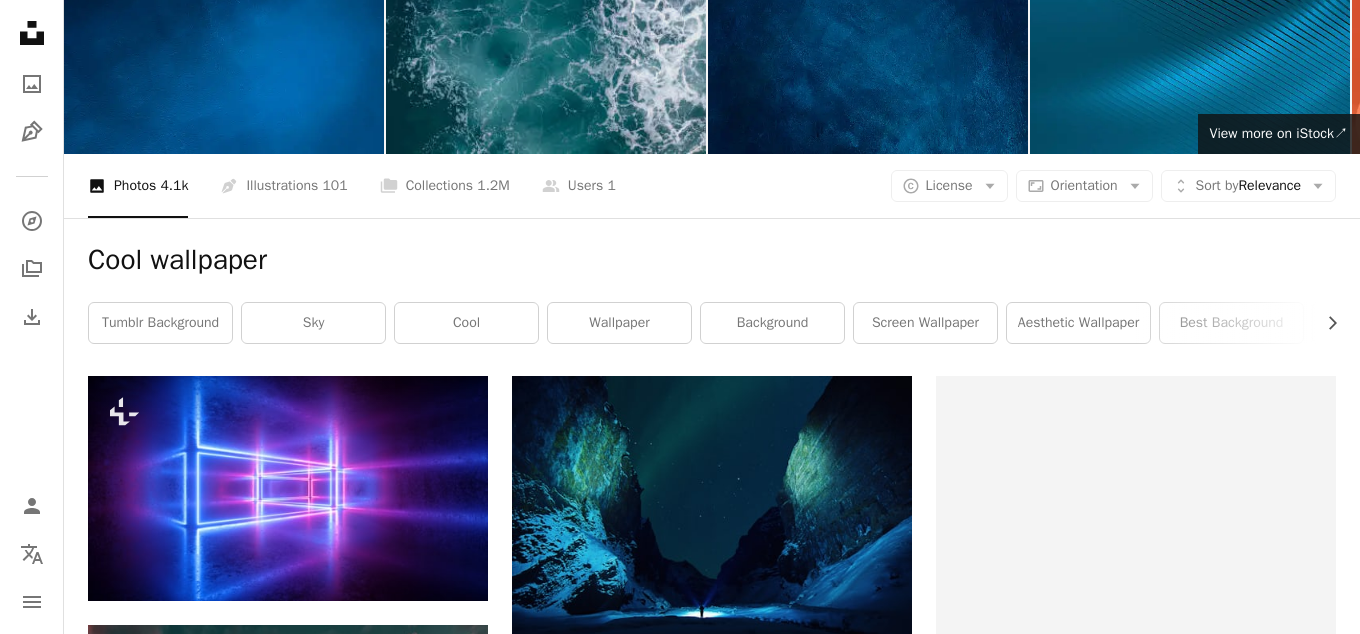 scroll, scrollTop: 408, scrollLeft: 0, axis: vertical 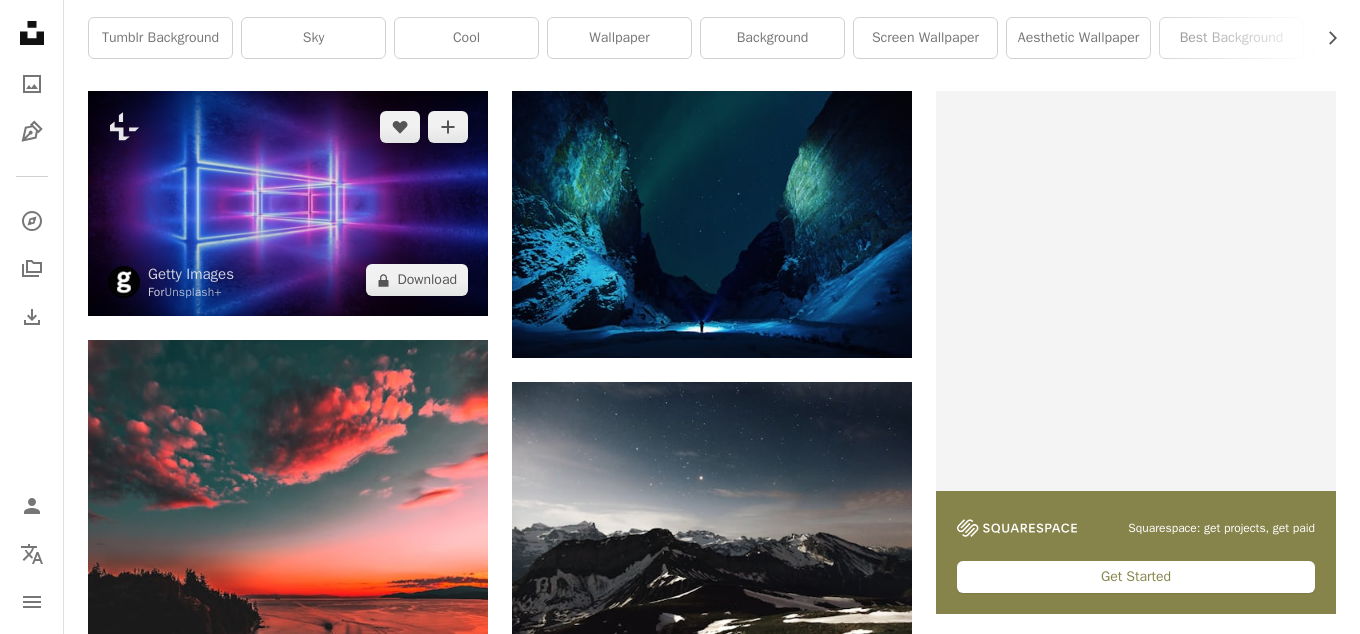 click at bounding box center [288, 203] 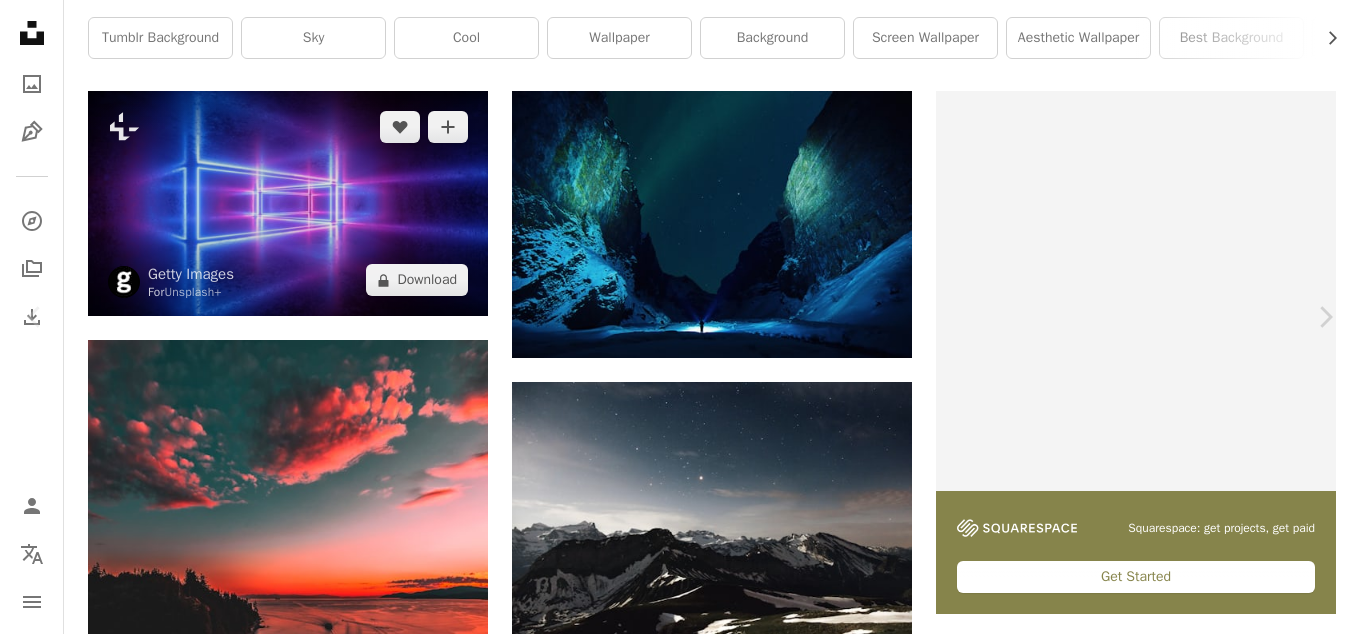 scroll, scrollTop: 240, scrollLeft: 0, axis: vertical 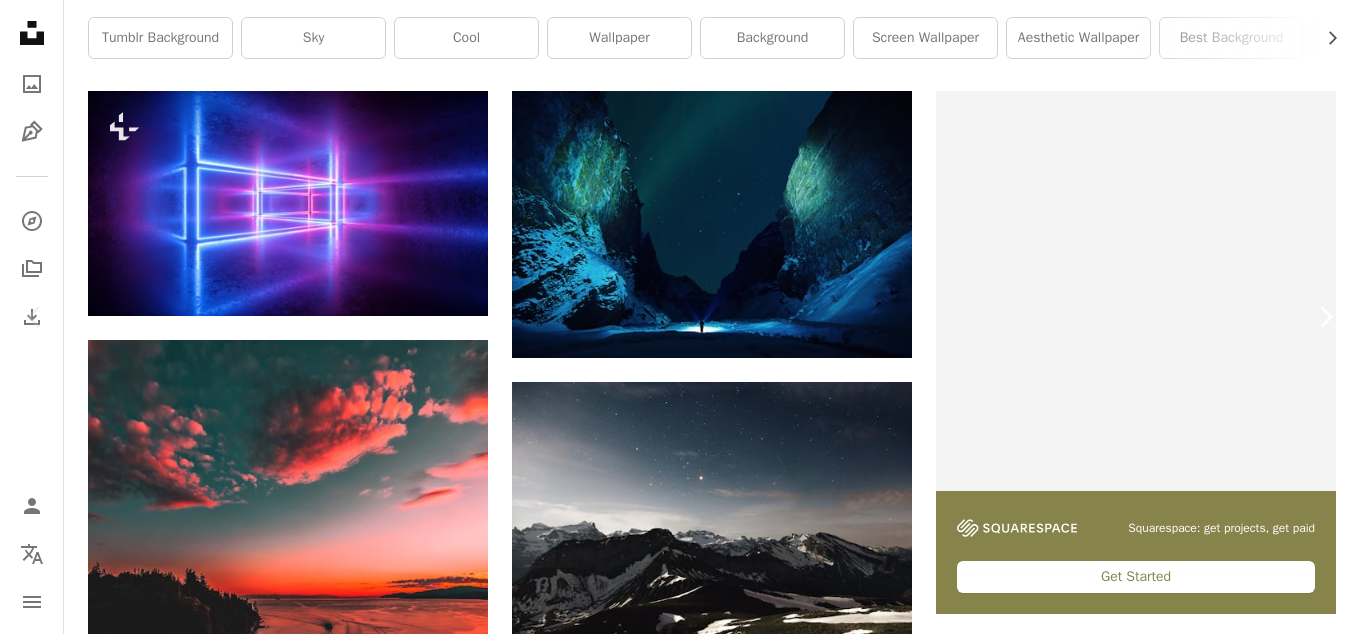 click on "Chevron right" 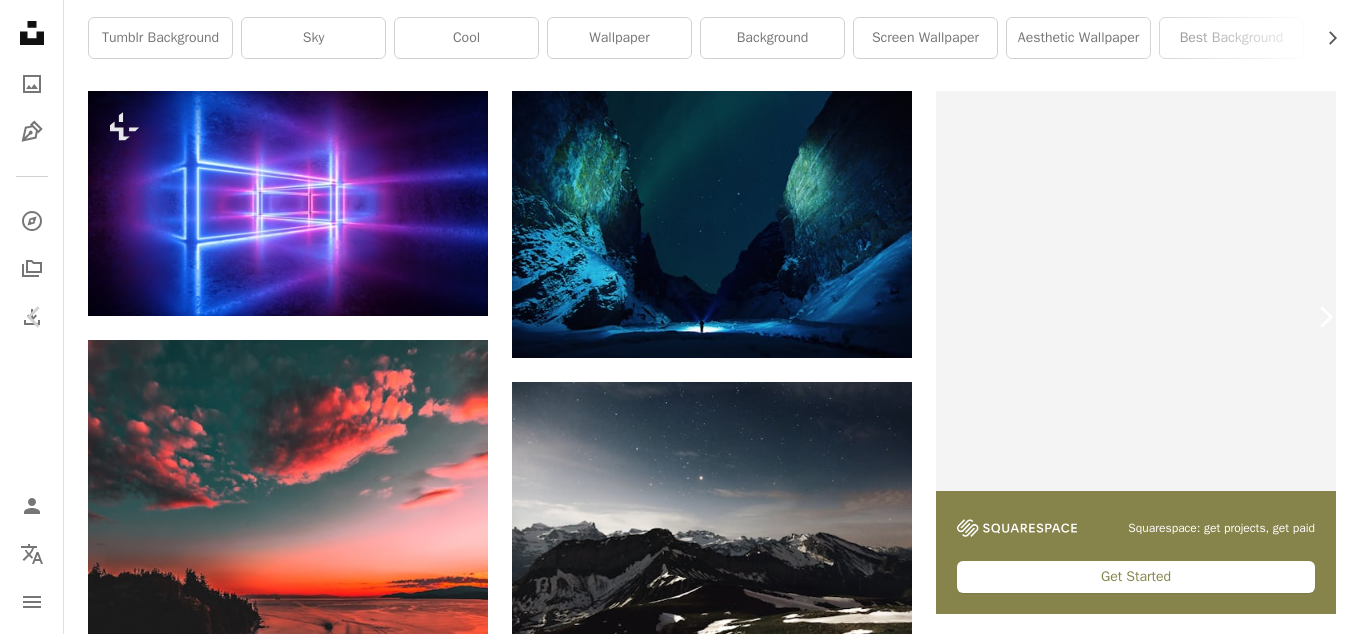 click on "Chevron right" 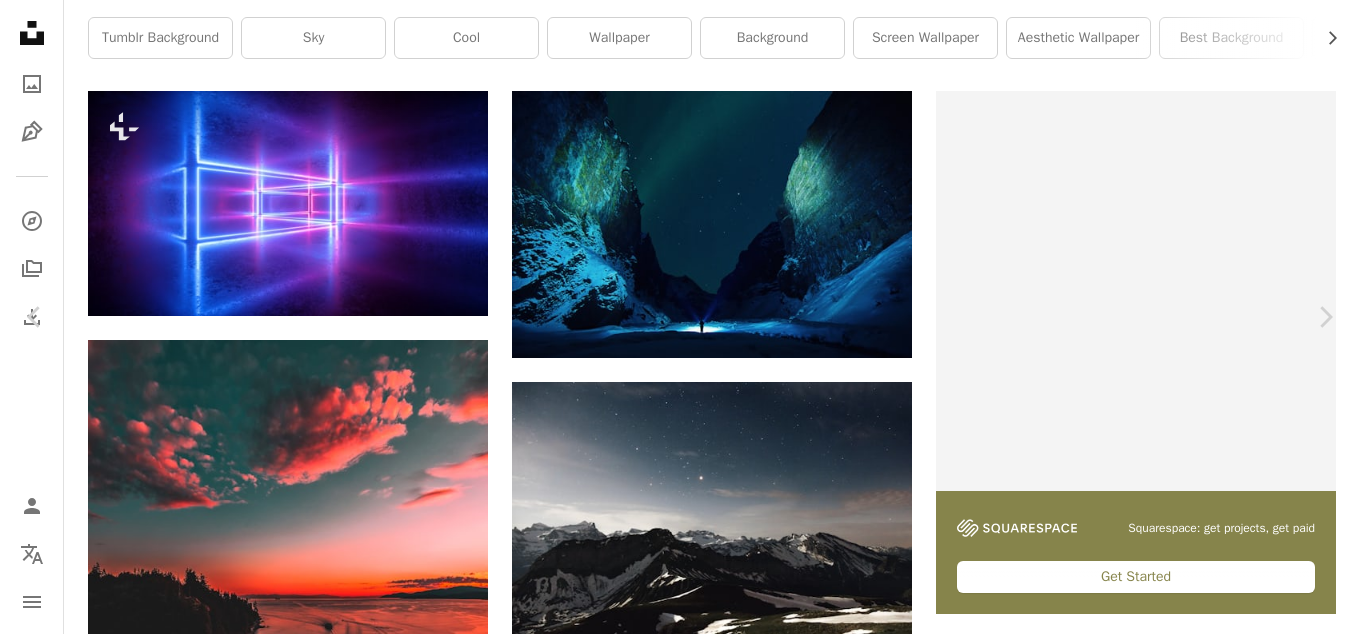 click on "An X shape" at bounding box center (20, 20) 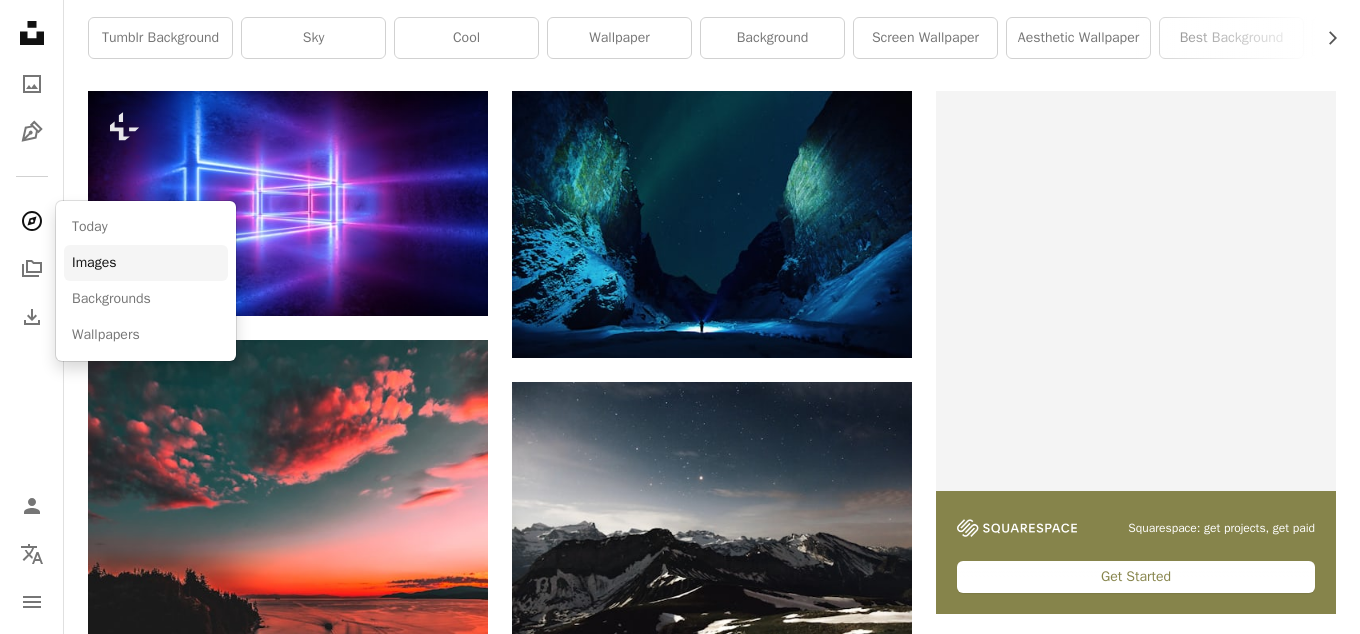 click on "Images" at bounding box center [146, 263] 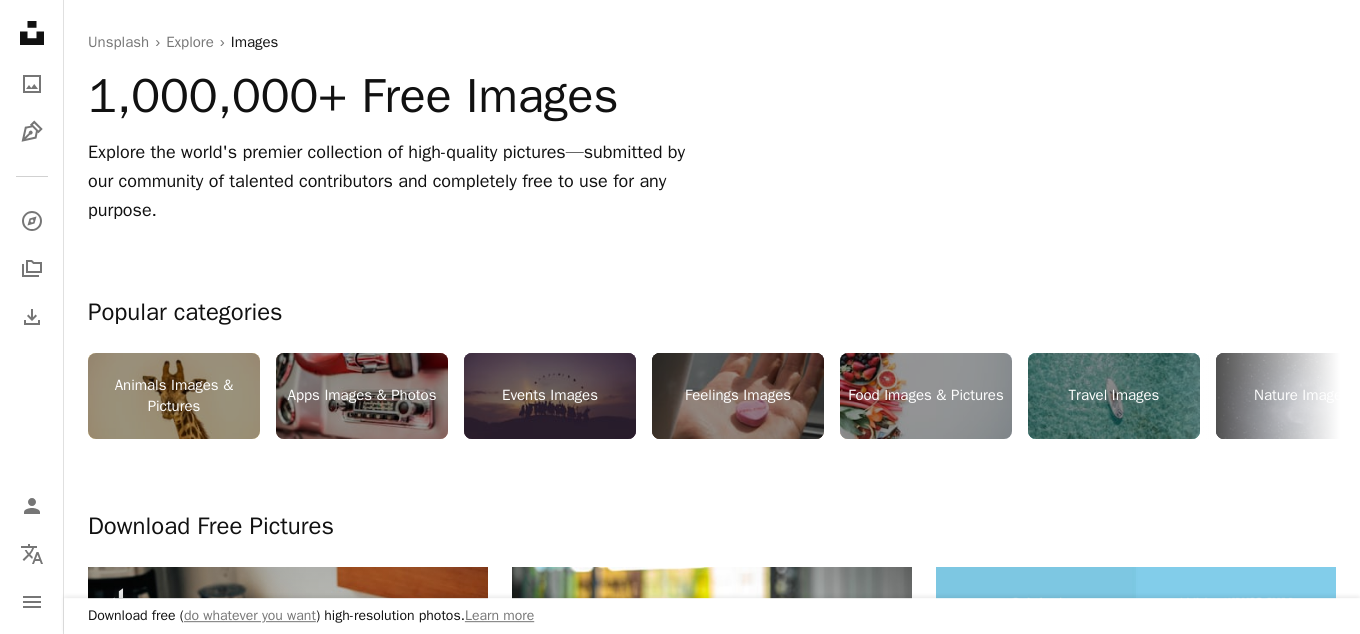 scroll, scrollTop: 510, scrollLeft: 0, axis: vertical 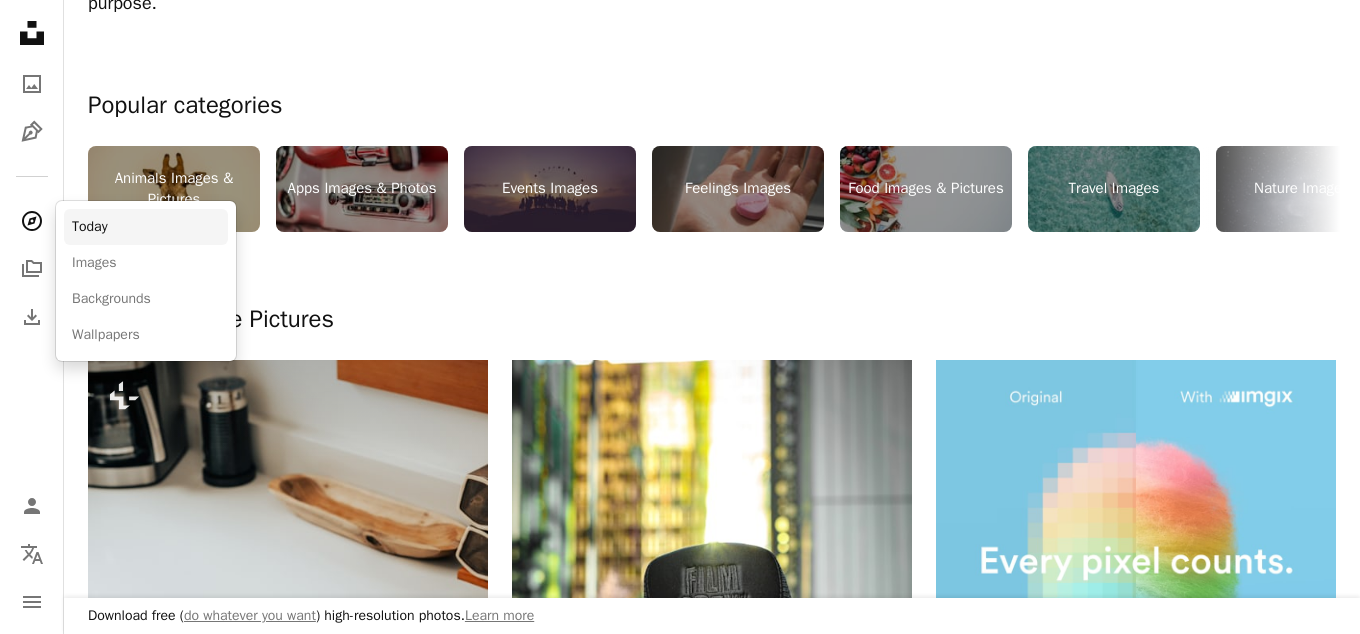 click on "Today" at bounding box center (146, 227) 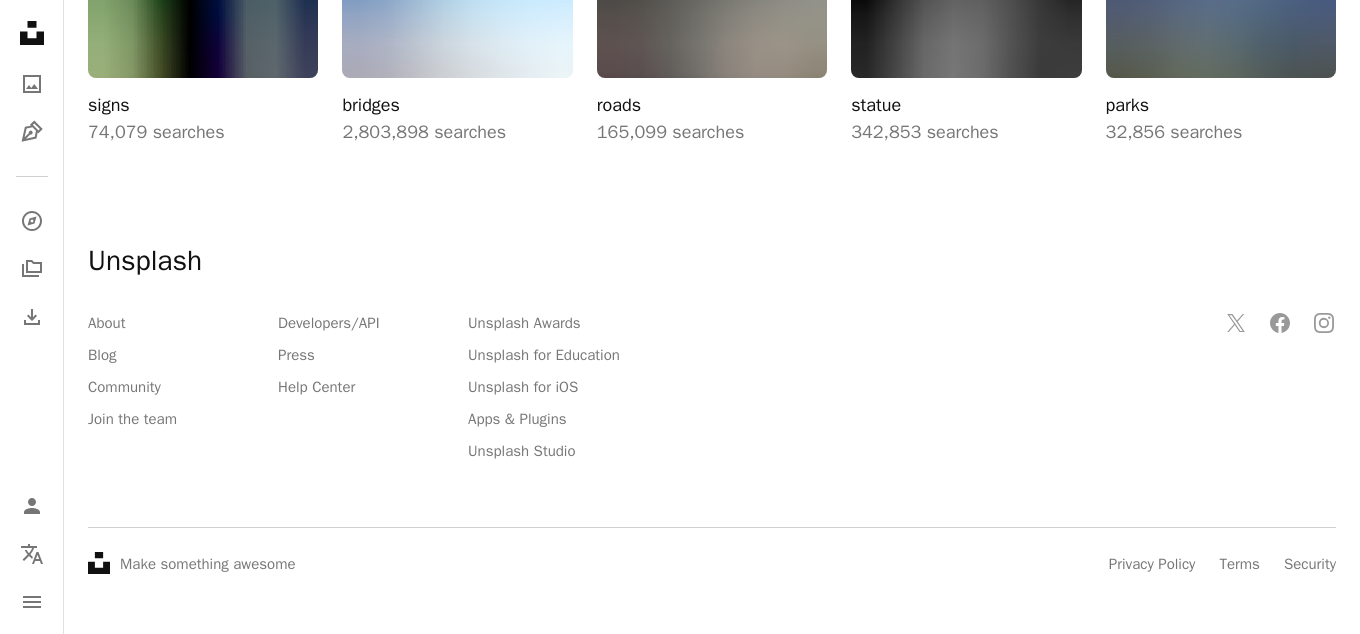 scroll, scrollTop: 3802, scrollLeft: 0, axis: vertical 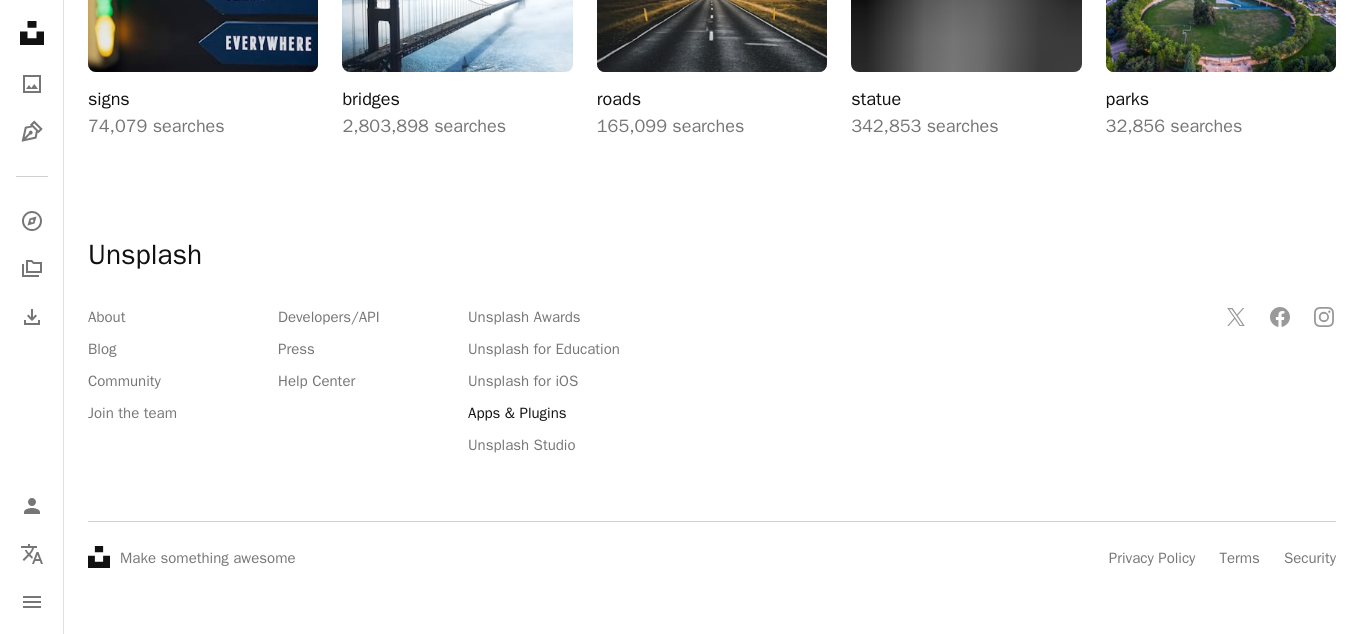 click on "Apps & Plugins" at bounding box center (517, 413) 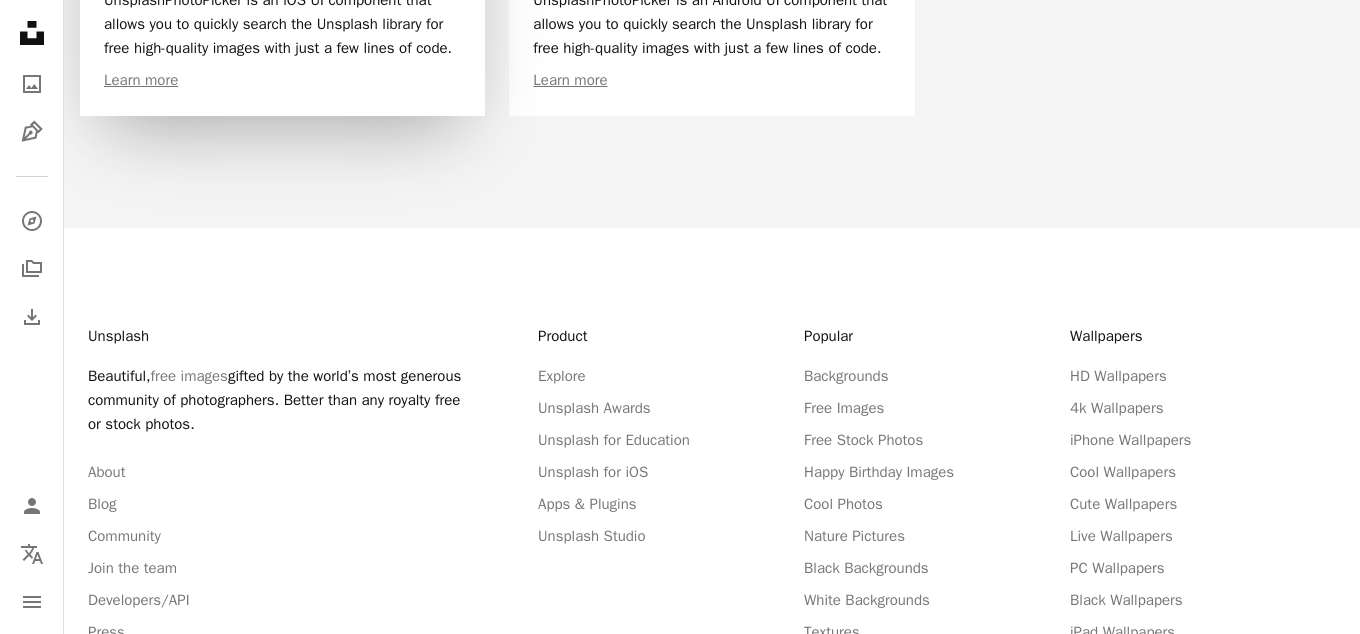 scroll, scrollTop: 4778, scrollLeft: 0, axis: vertical 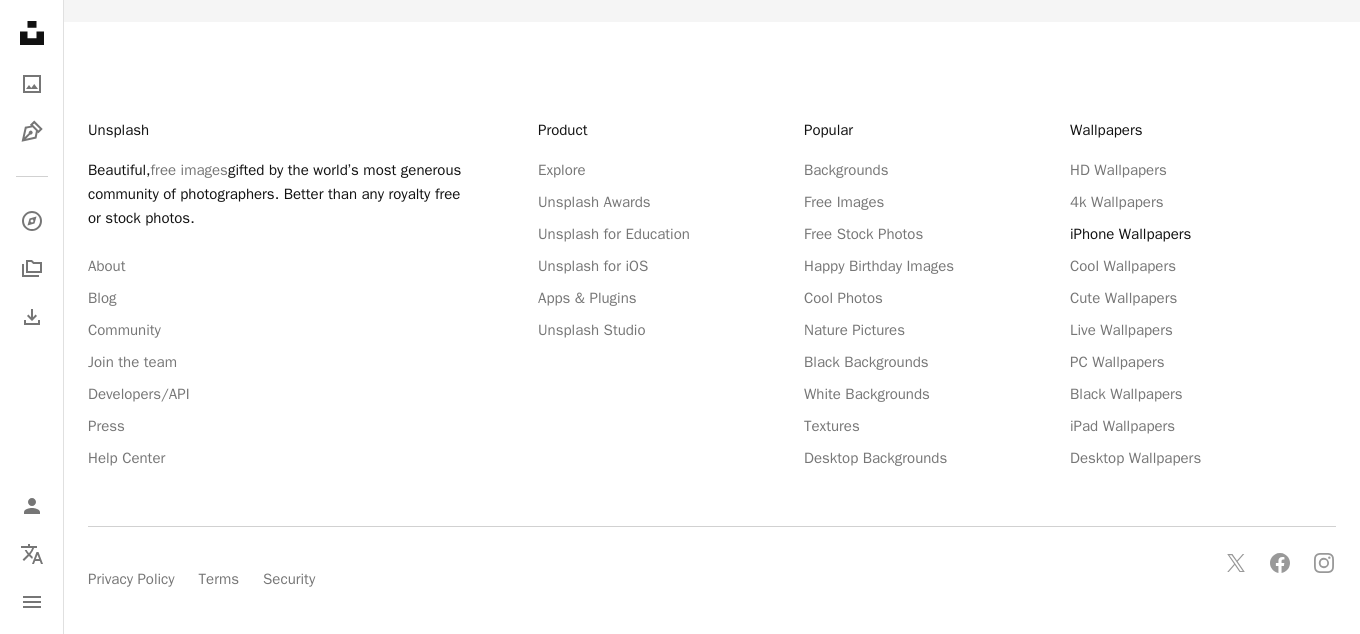 click on "iPhone Wallpapers" at bounding box center (1130, 234) 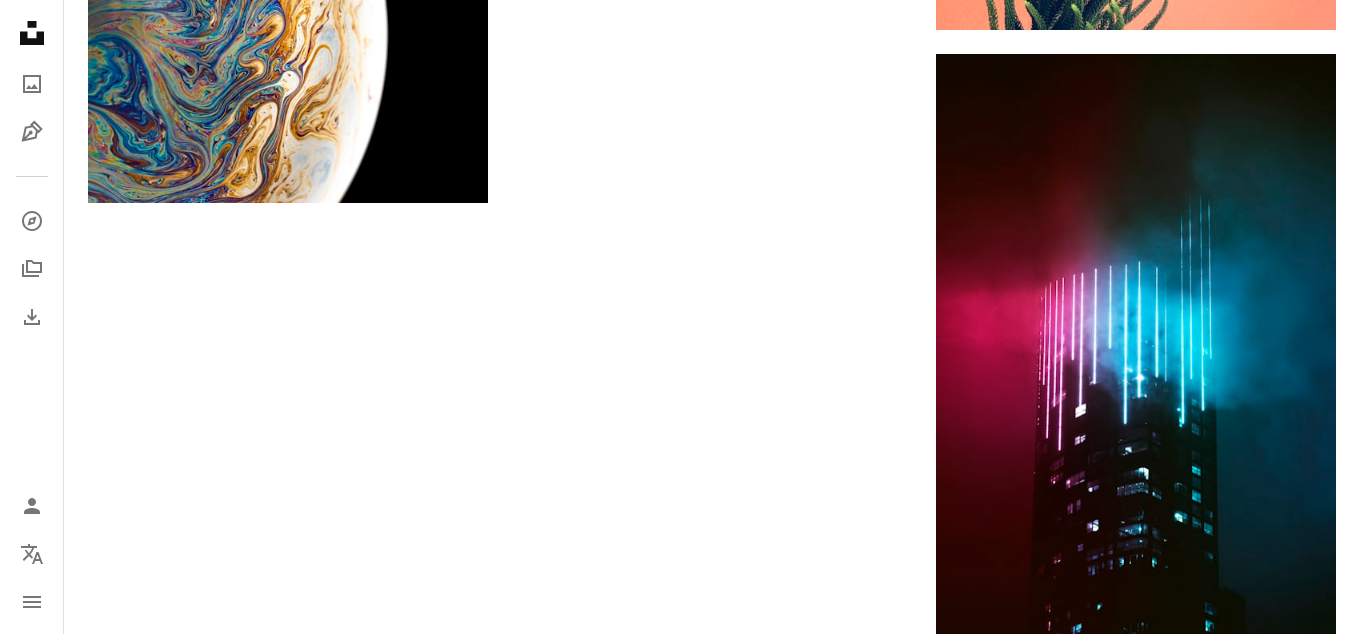 scroll, scrollTop: 0, scrollLeft: 0, axis: both 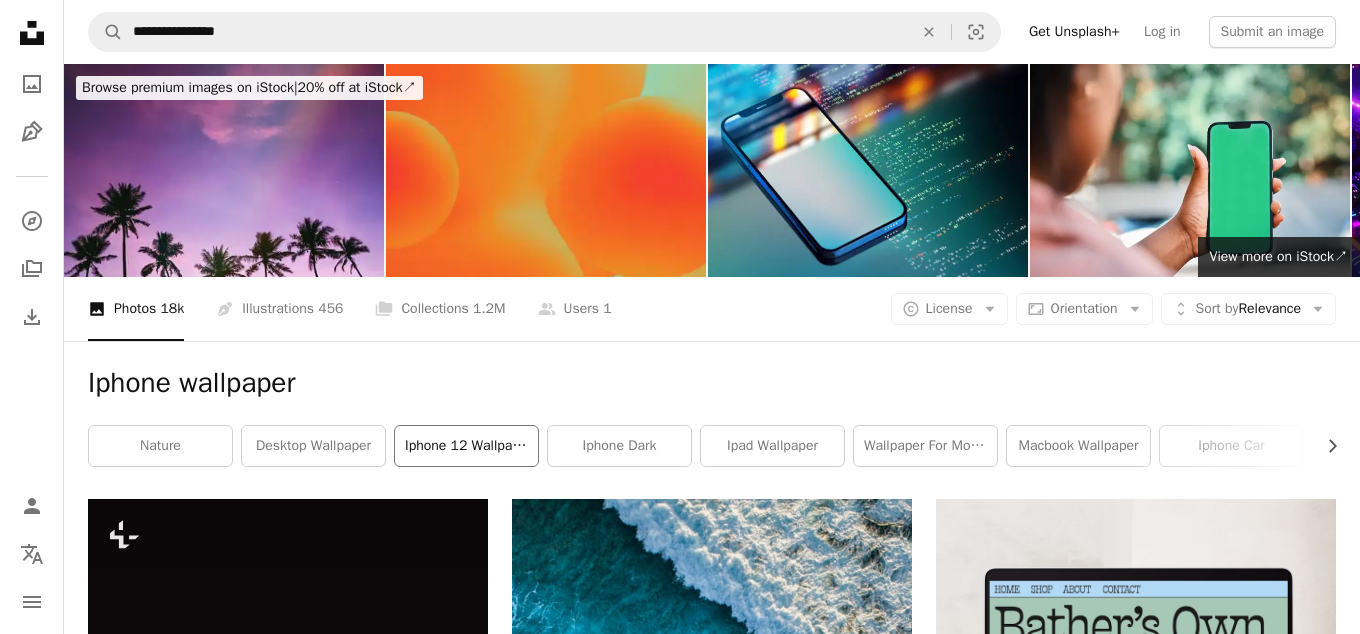 click on "iphone 12 wallpaper" at bounding box center (466, 446) 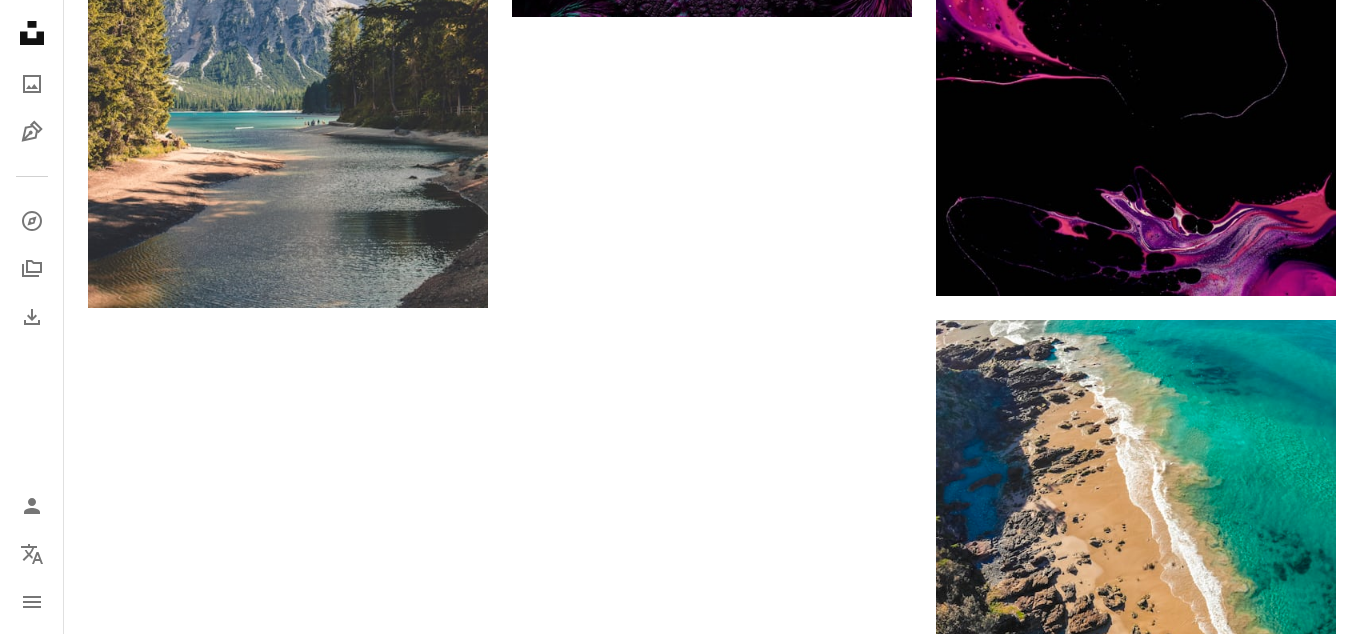scroll, scrollTop: 4386, scrollLeft: 0, axis: vertical 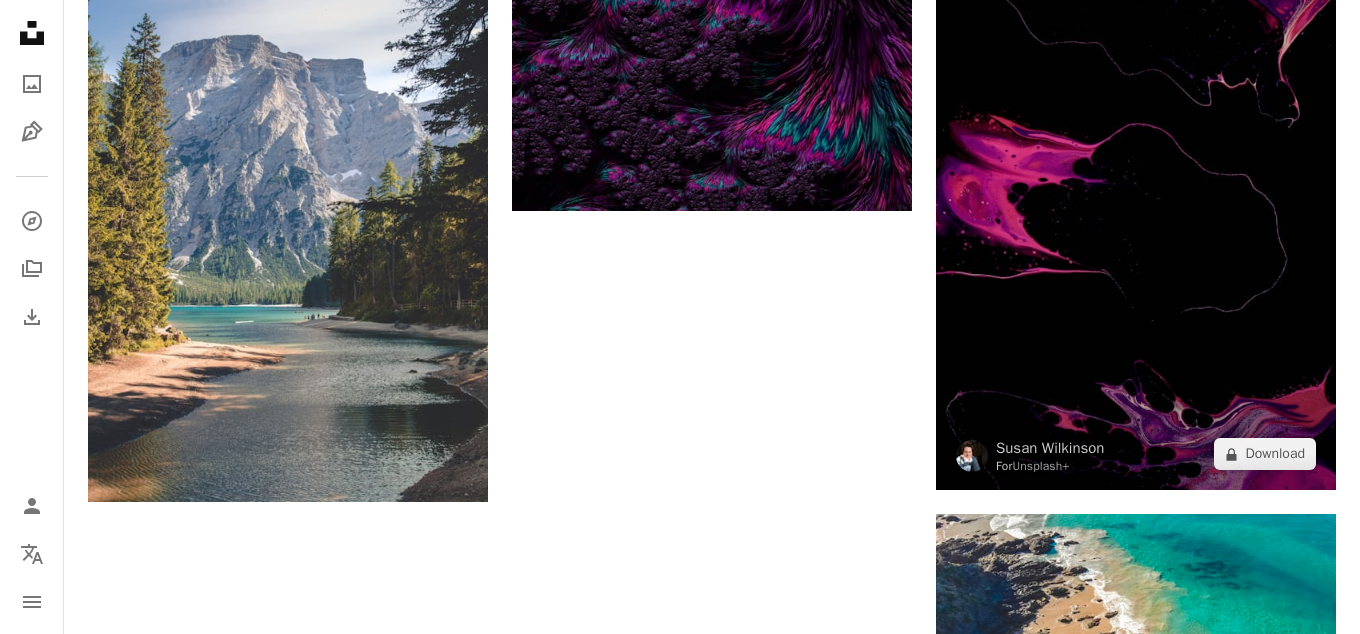 click at bounding box center [1136, 190] 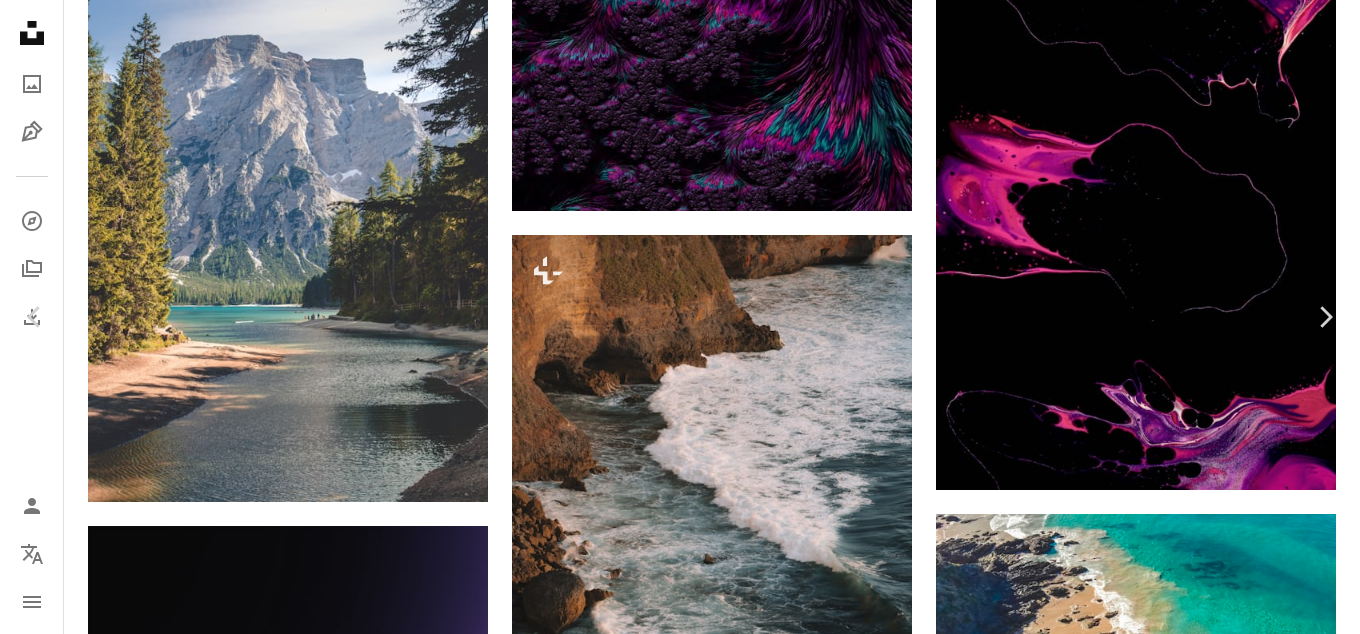 scroll, scrollTop: 4440, scrollLeft: 0, axis: vertical 